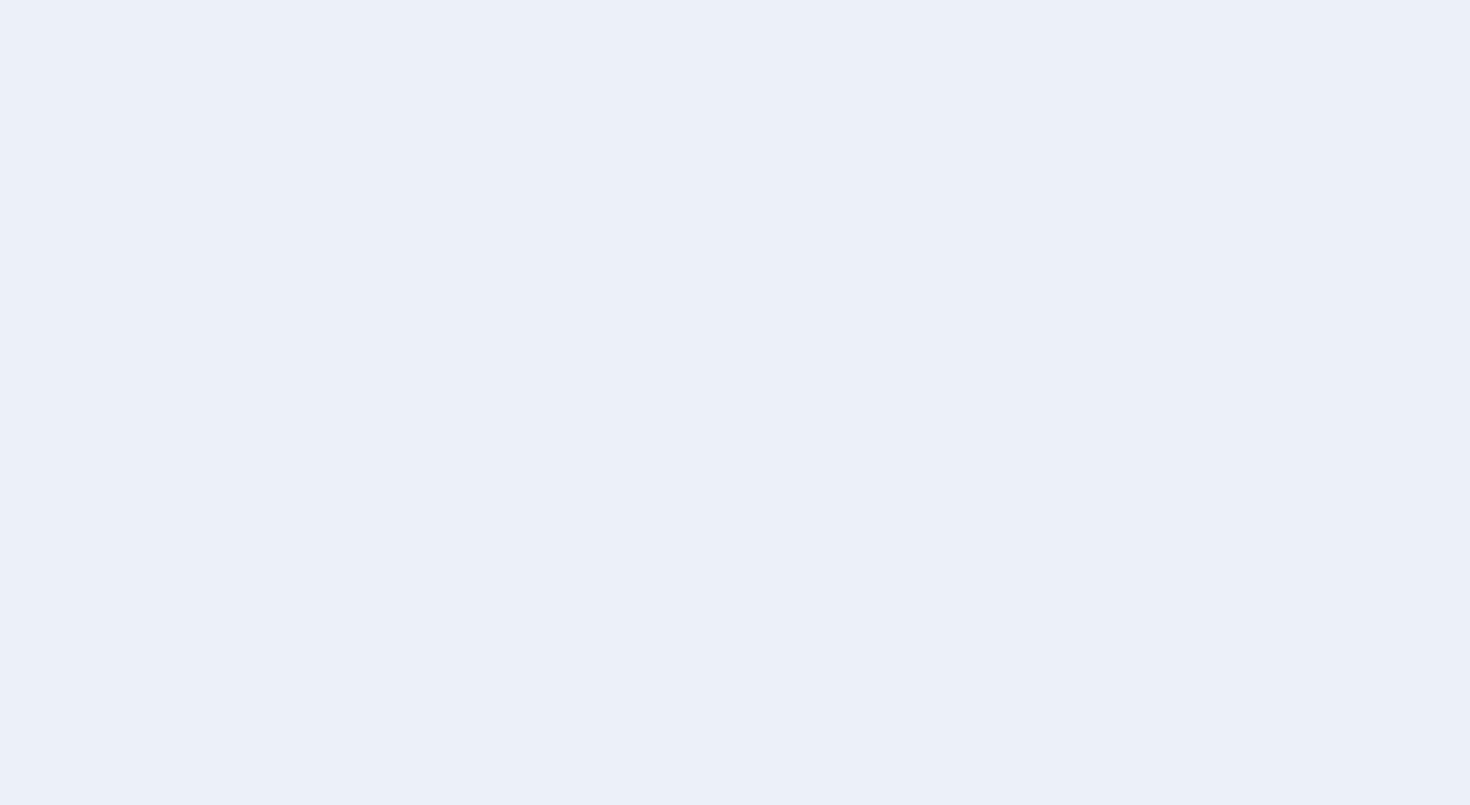 scroll, scrollTop: 0, scrollLeft: 0, axis: both 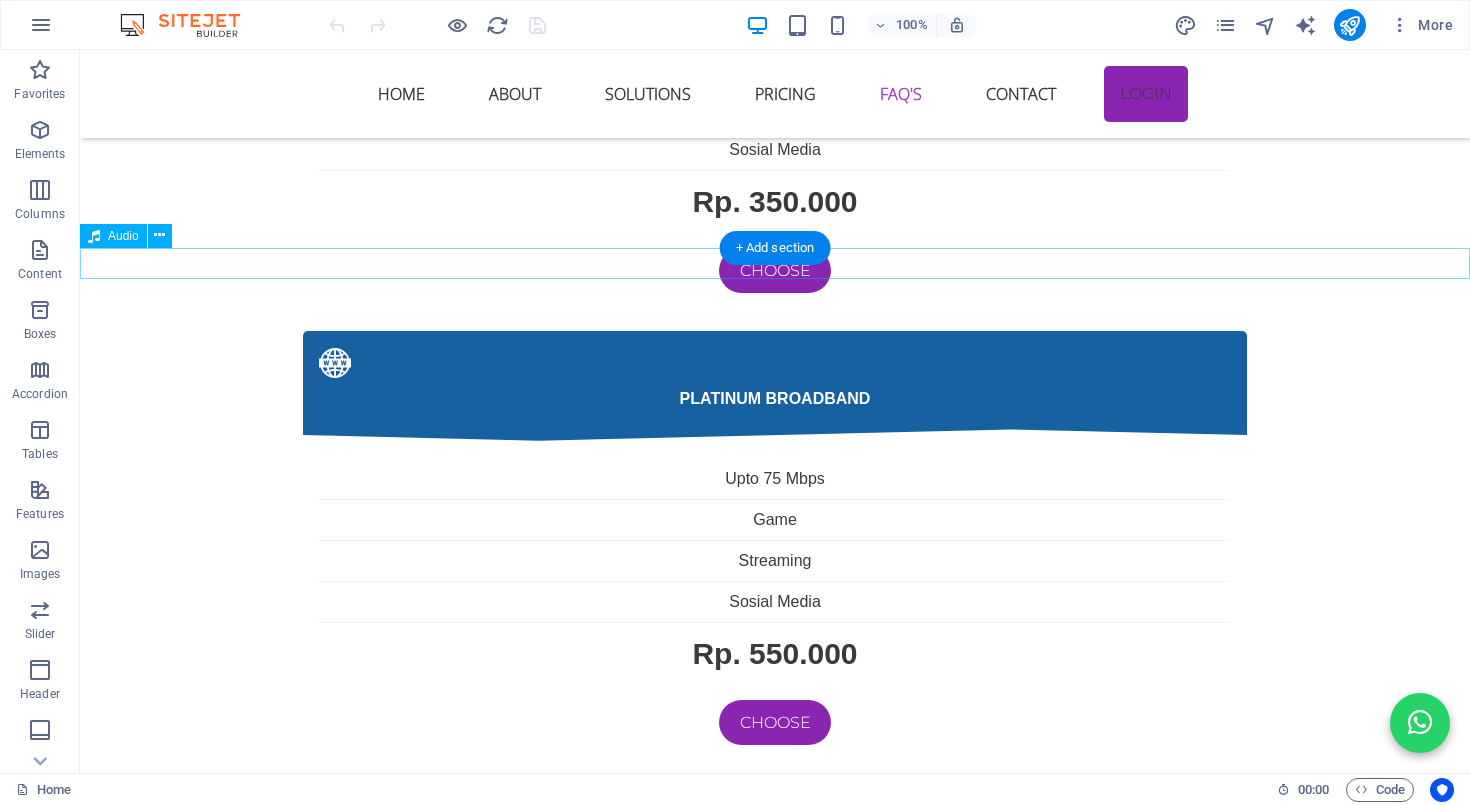 click at bounding box center (775, 3632) 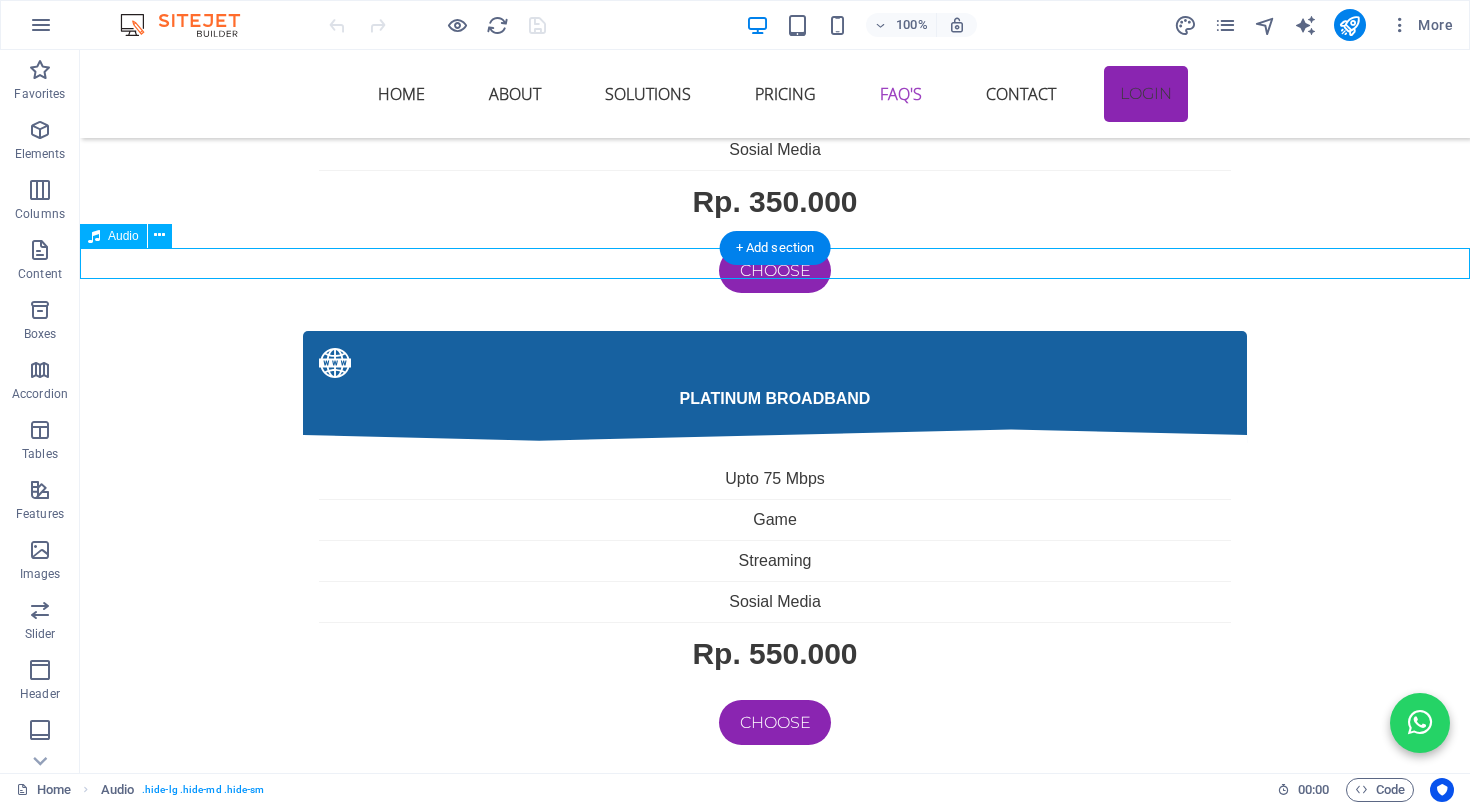 click at bounding box center [775, 3632] 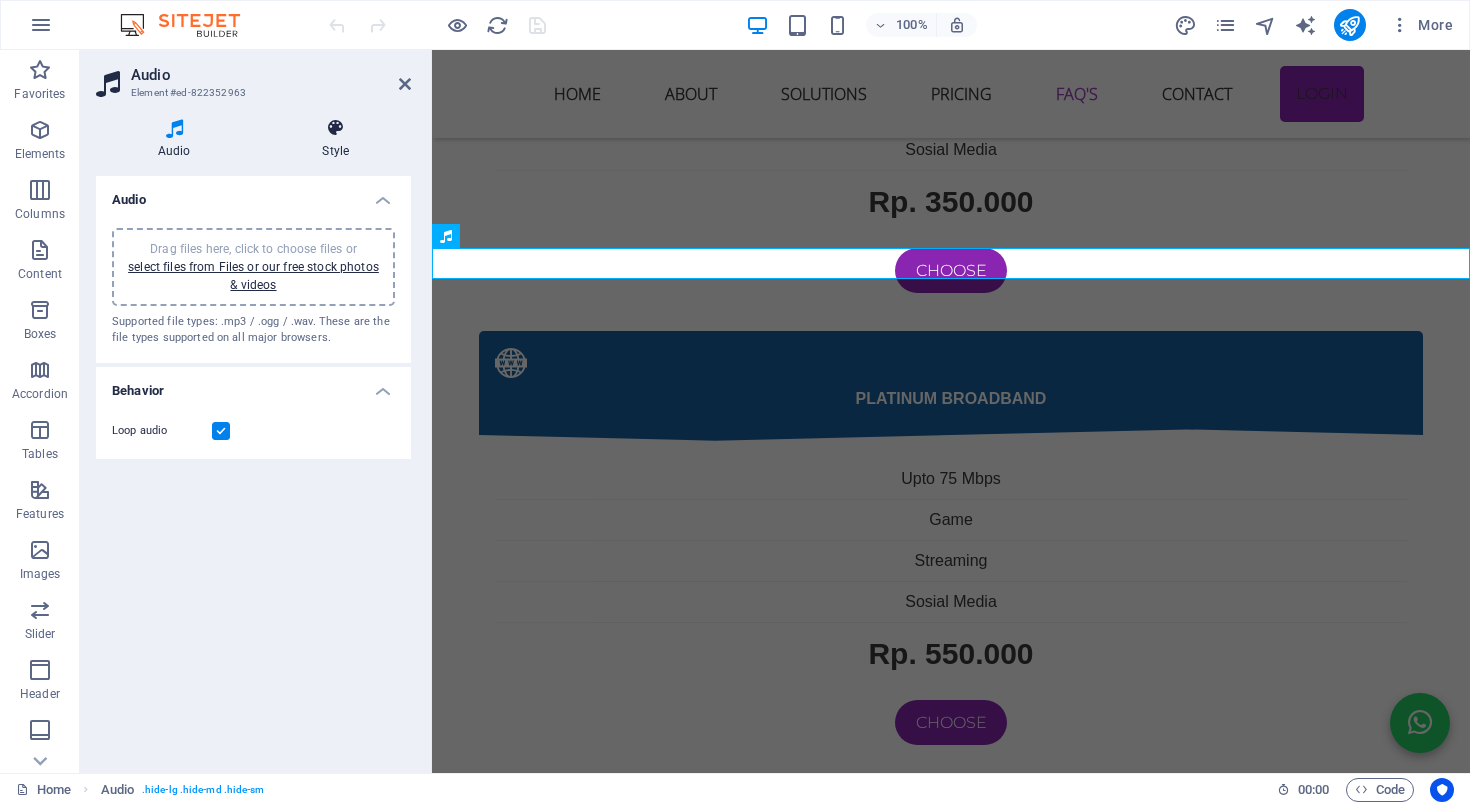 click at bounding box center (336, 128) 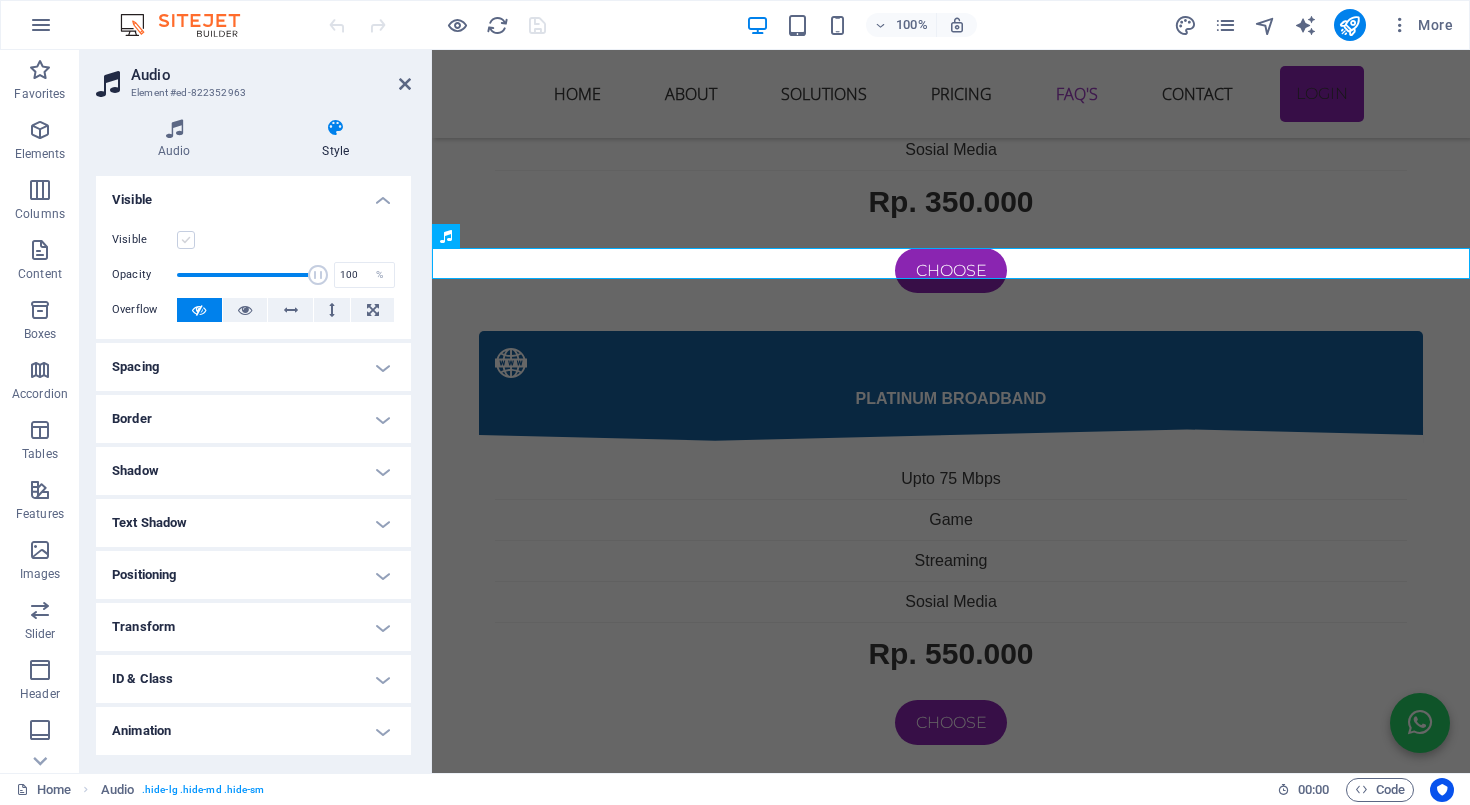 click at bounding box center (186, 240) 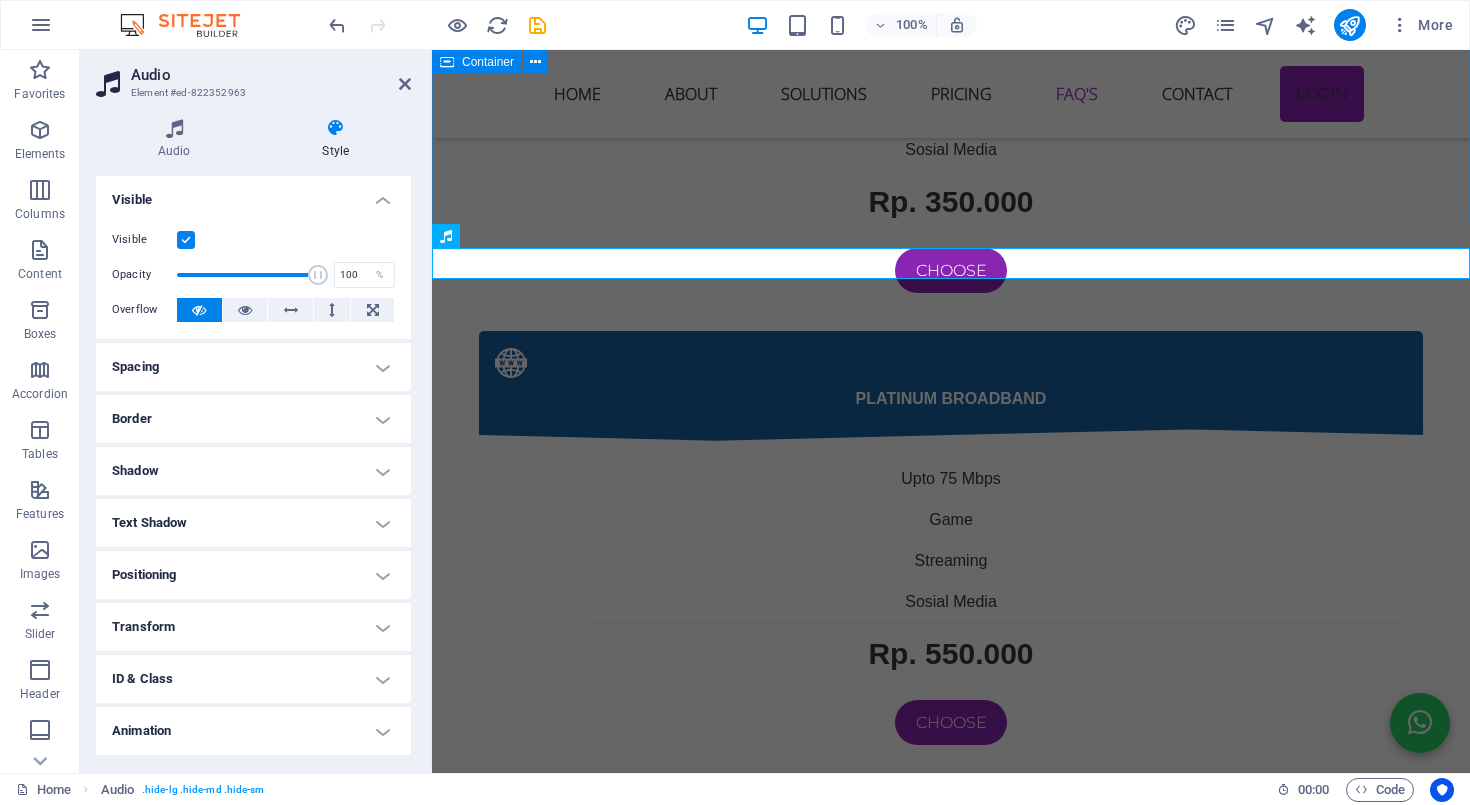 click on "kendala internet sering terjadi Jika menemui kendala internet dengan menggunakan wifi sering diskonek atau tidak mendapatkan sinyal bahkan tidak ada internet maka cara di bawah ini mungkin bisa membantu 1. Sinyal WiFi Lemah di Beberapa Ruangan Penyebab: Lokasi router terlalu jauh atau terhalang tembok tebal, perabotan besar, atau lantai bertingkat. Router bawaan ONU biasanya punya jangkauan terbatas. Solusi: ✅  Letakkan router di posisi tengah rumah dan agak tinggi. ✅ Hindari meletakkan router dekat logam, microwave, atau peralatan elektronik besar. ✅ Tambahkan WiFi extender / repeater atau gunakan Mesh WiFi system untuk jangkauan luas. ✅ Ganti router ONU bawaan ke router yang punya antena lebih kuat atau dual band (2.4GHz & 5GHz). 2. Kecepatan Internet Lambat / Tidak Stabil Penyebab: Banyak perangkat tersambung sekaligus. Interferensi dari jaringan tetangga (terutama di frekuensi 2.4GHz). Router lama atau firmware belum update. Solusi: ✅ Perbarui firmware router. Penyebab: Solusi: Penyebab: Solusi:" at bounding box center [951, 2482] 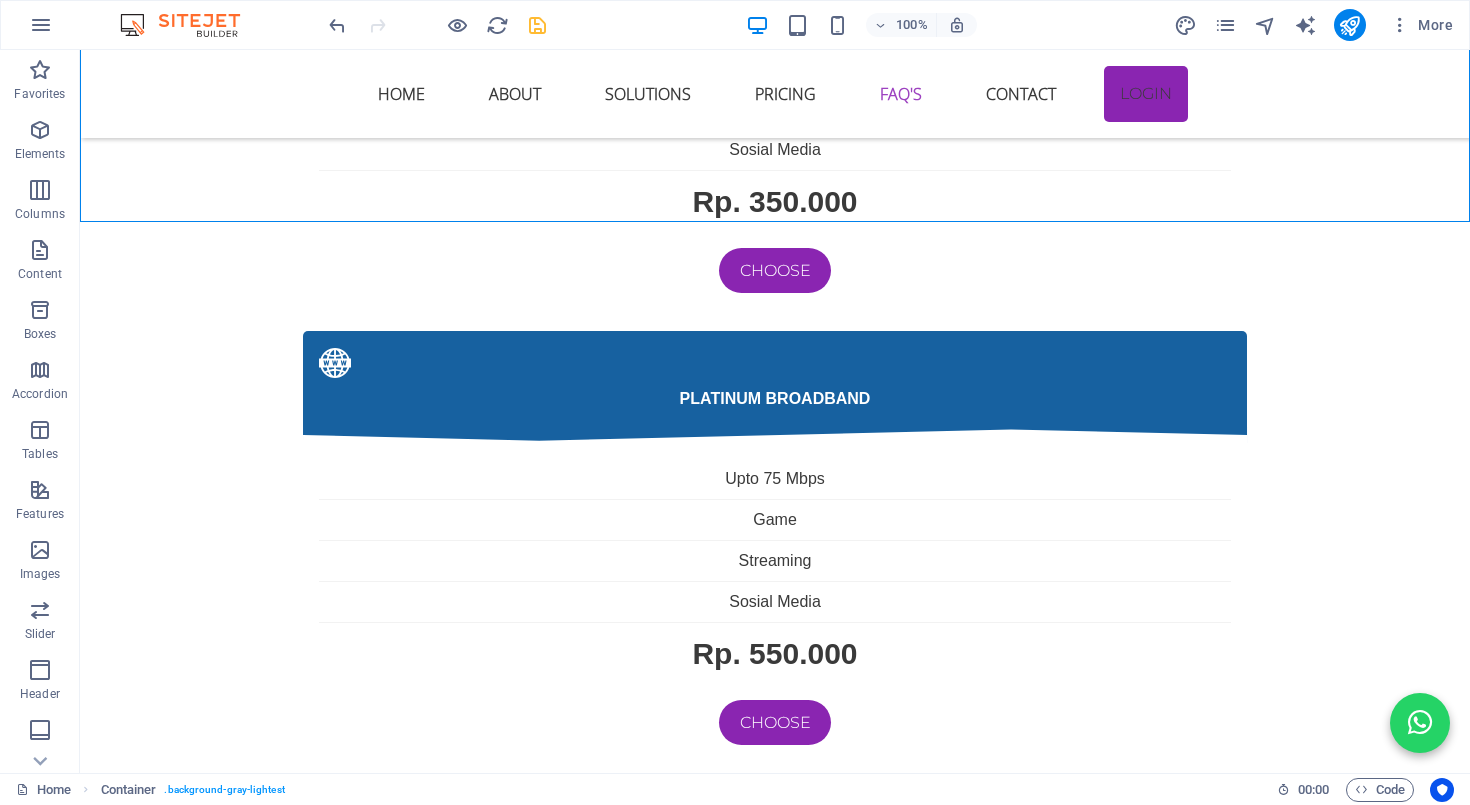 click at bounding box center [537, 25] 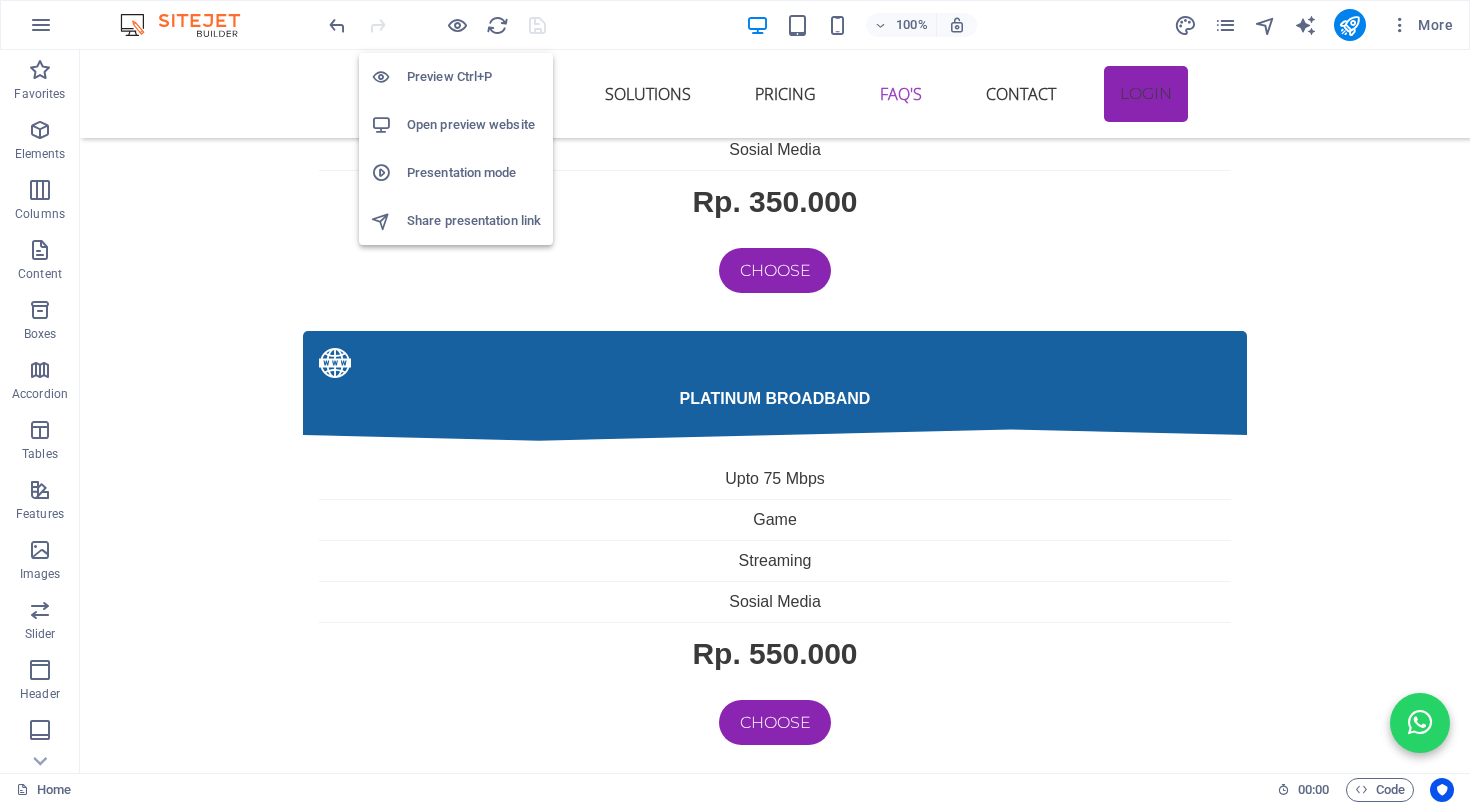 click on "Open preview website" at bounding box center (474, 125) 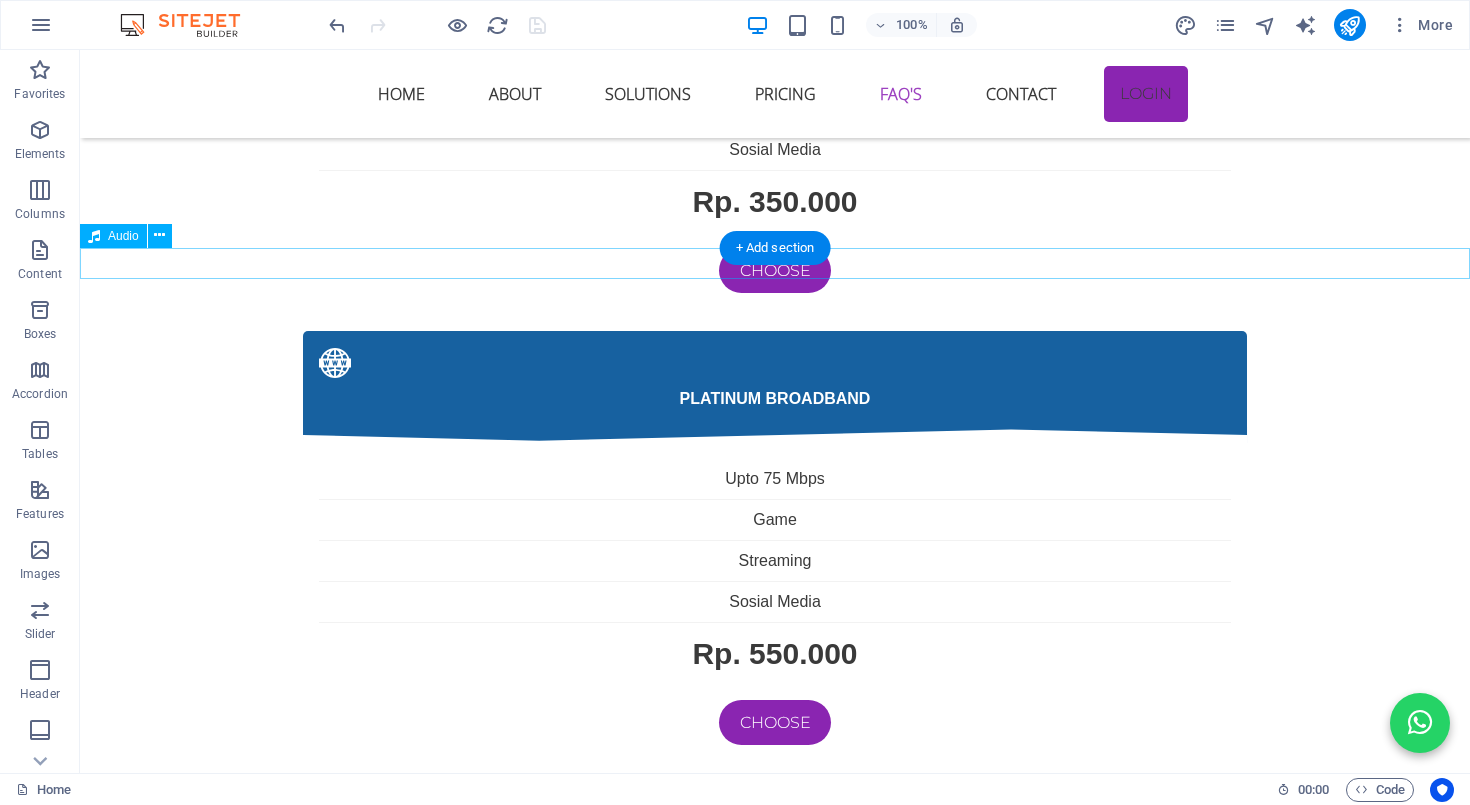 click at bounding box center (775, 3632) 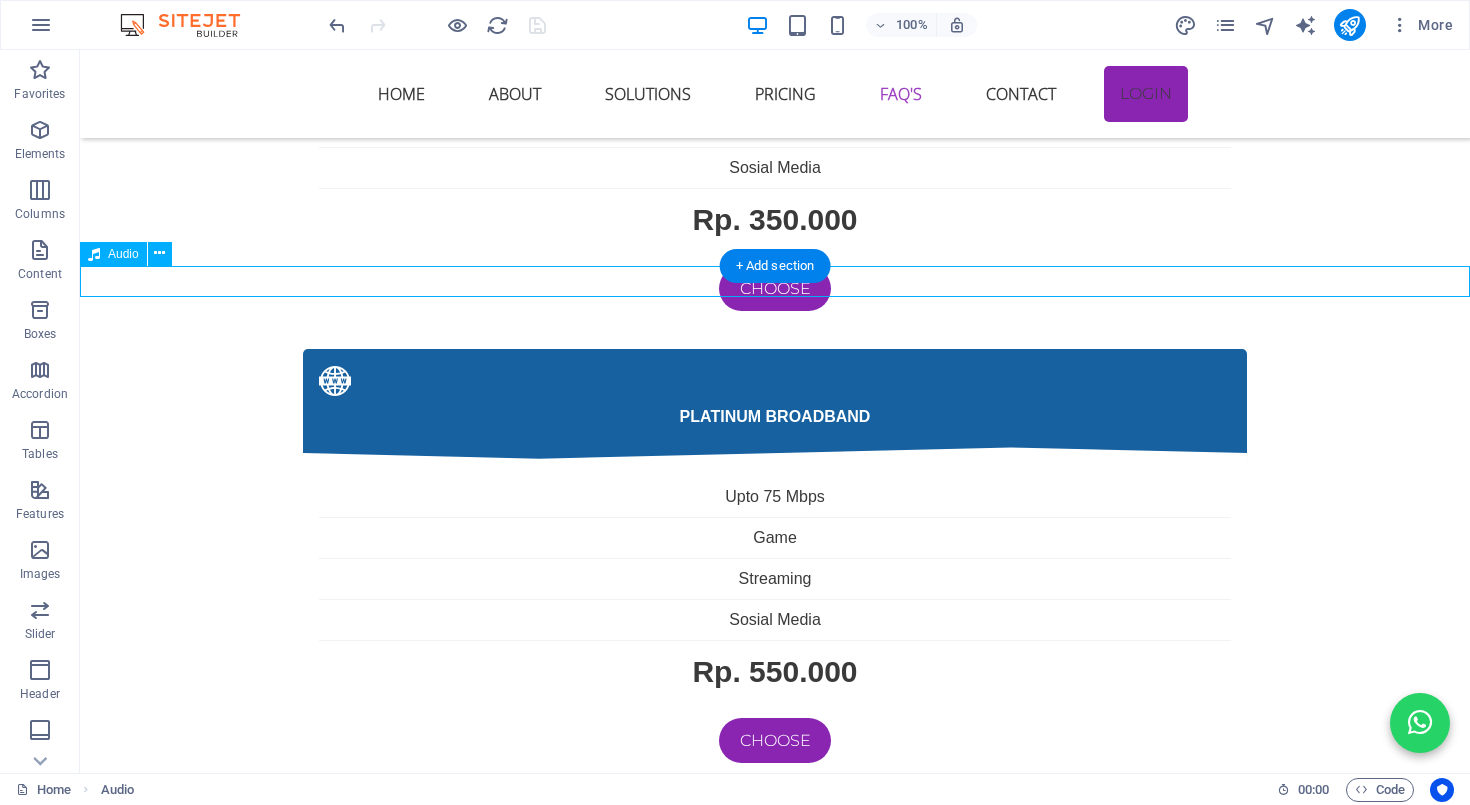 scroll, scrollTop: 6110, scrollLeft: 0, axis: vertical 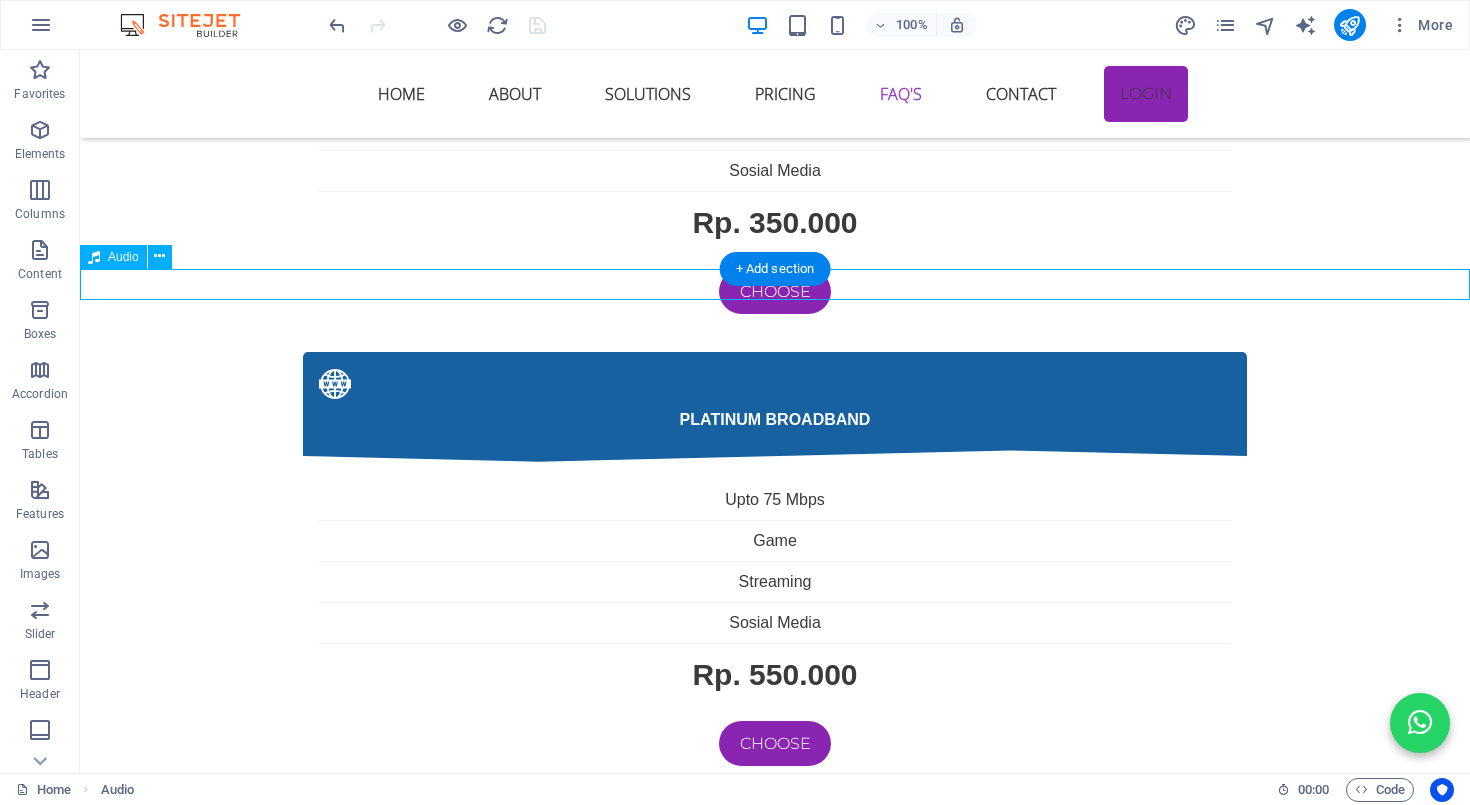 click at bounding box center (775, 3653) 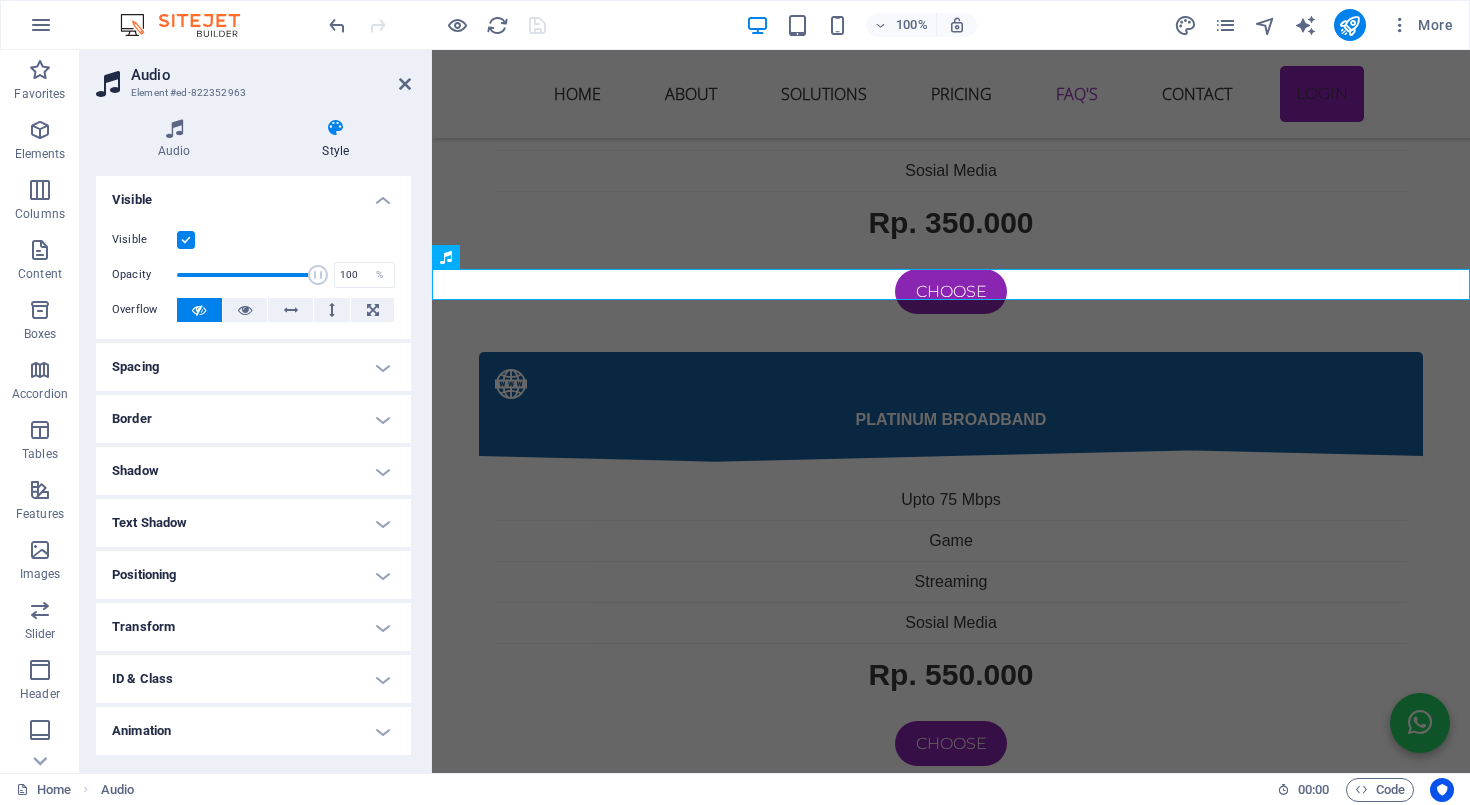 click on "Positioning" at bounding box center [253, 575] 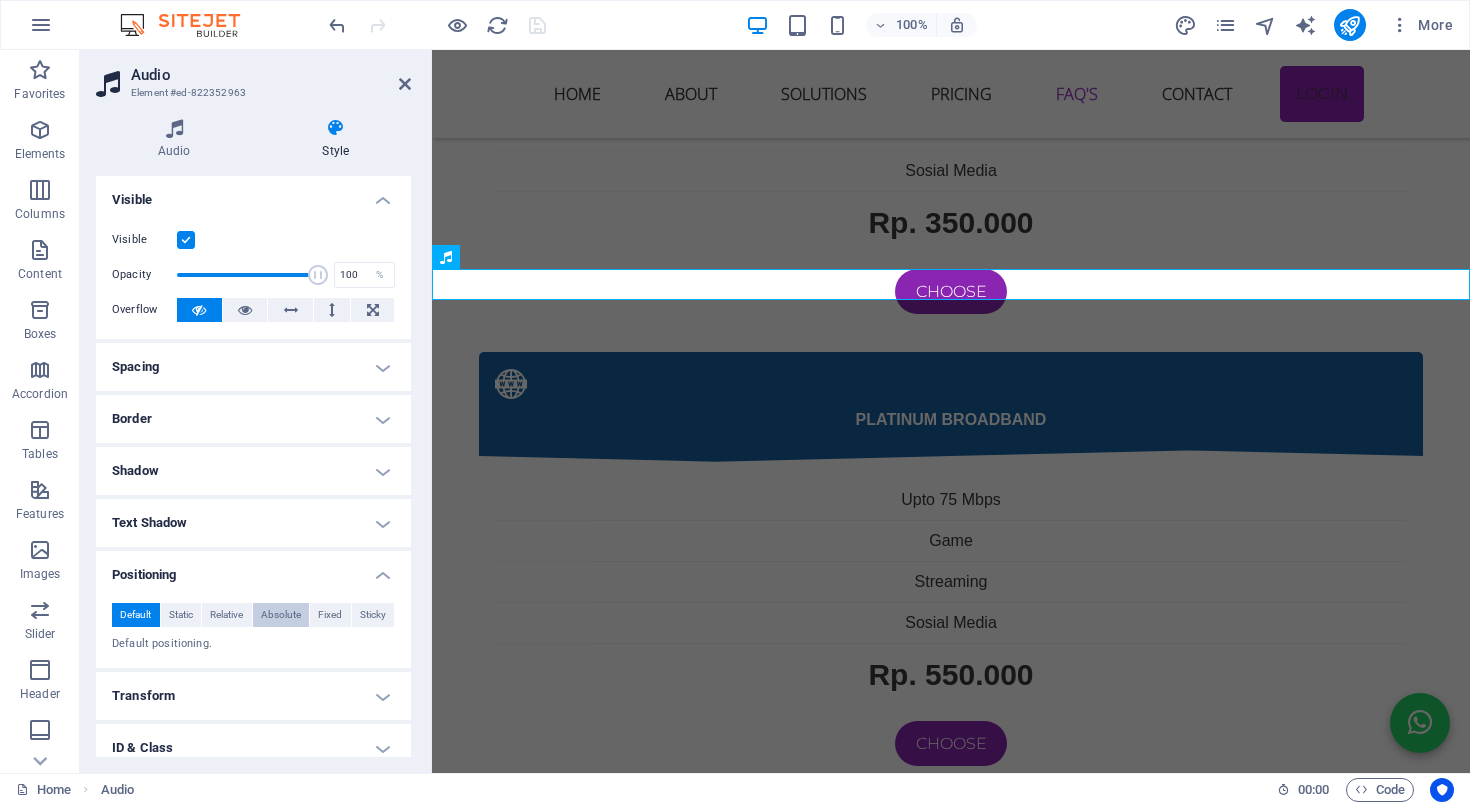 click on "Absolute" at bounding box center [281, 615] 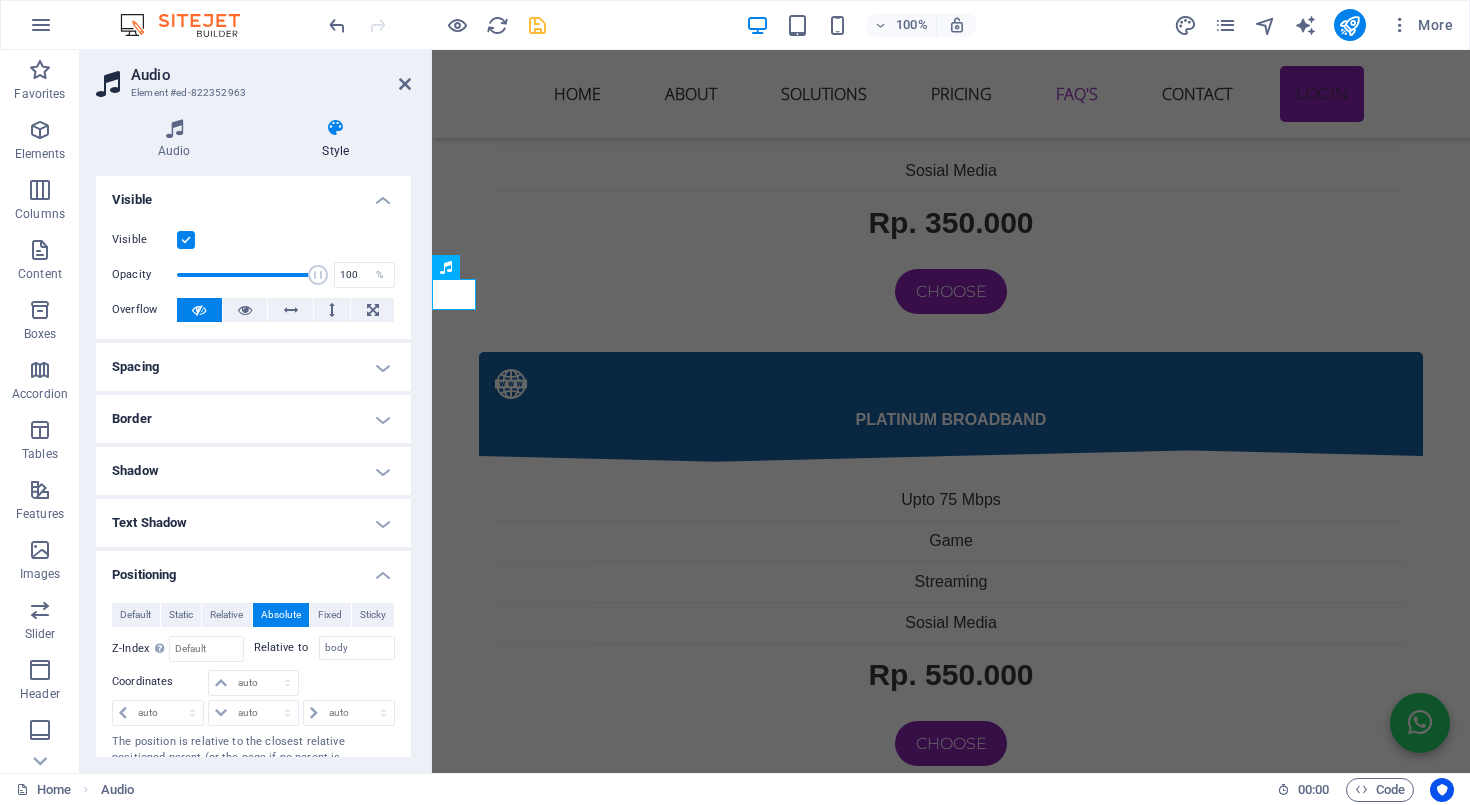 scroll, scrollTop: 6100, scrollLeft: 0, axis: vertical 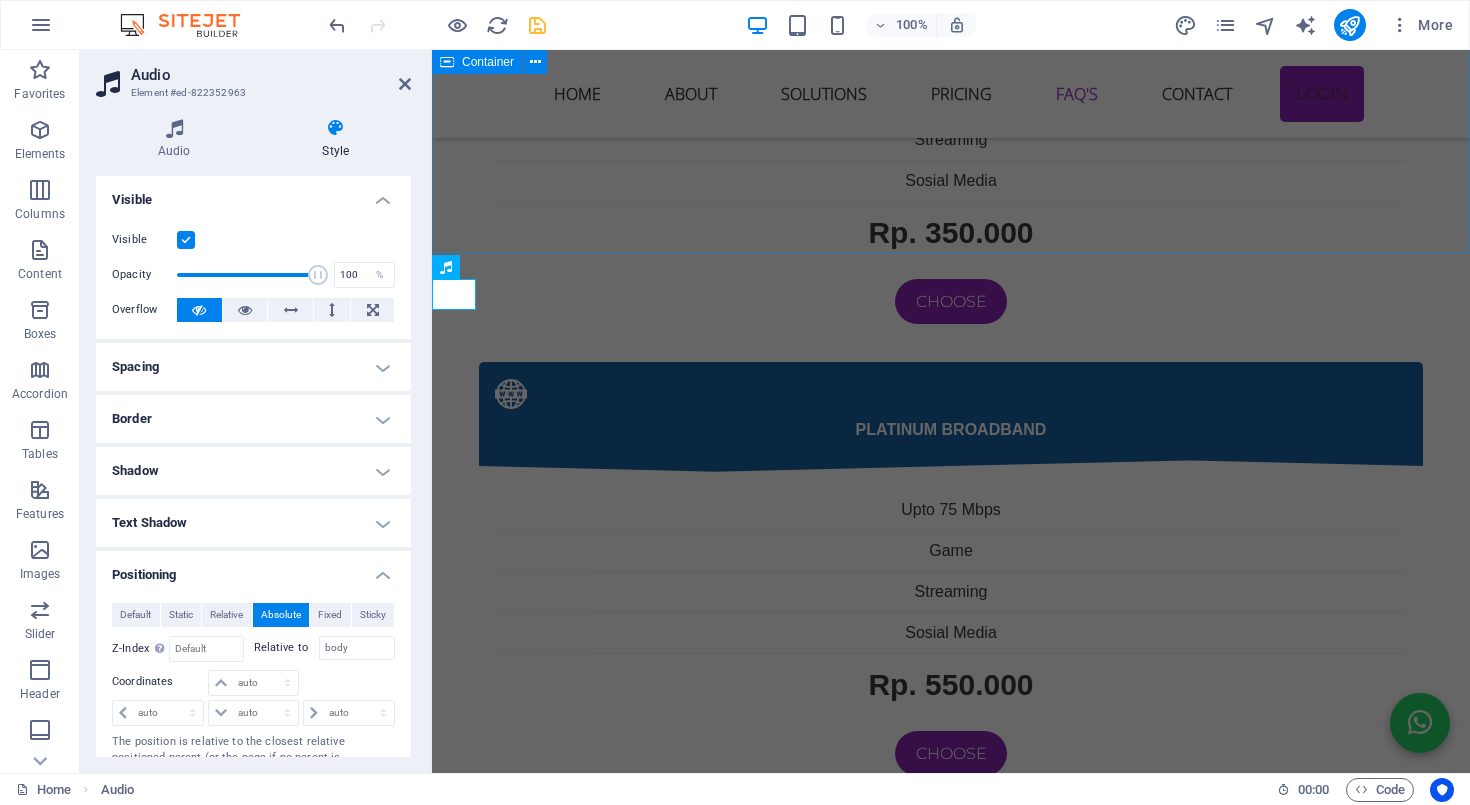 click on "kendala internet sering terjadi Jika menemui kendala internet dengan menggunakan wifi sering diskonek atau tidak mendapatkan sinyal bahkan tidak ada internet maka cara di bawah ini mungkin bisa membantu 1. Sinyal WiFi Lemah di Beberapa Ruangan Penyebab: Lokasi router terlalu jauh atau terhalang tembok tebal, perabotan besar, atau lantai bertingkat. Router bawaan ONU biasanya punya jangkauan terbatas. Solusi: ✅  Letakkan router di posisi tengah rumah dan agak tinggi. ✅ Hindari meletakkan router dekat logam, microwave, atau peralatan elektronik besar. ✅ Tambahkan WiFi extender / repeater atau gunakan Mesh WiFi system untuk jangkauan luas. ✅ Ganti router ONU bawaan ke router yang punya antena lebih kuat atau dual band (2.4GHz & 5GHz). 2. Kecepatan Internet Lambat / Tidak Stabil Penyebab: Banyak perangkat tersambung sekaligus. Interferensi dari jaringan tetangga (terutama di frekuensi 2.4GHz). Router lama atau firmware belum update. Solusi: ✅ Perbarui firmware router. Penyebab: Solusi: Penyebab: Solusi:" at bounding box center [951, 2513] 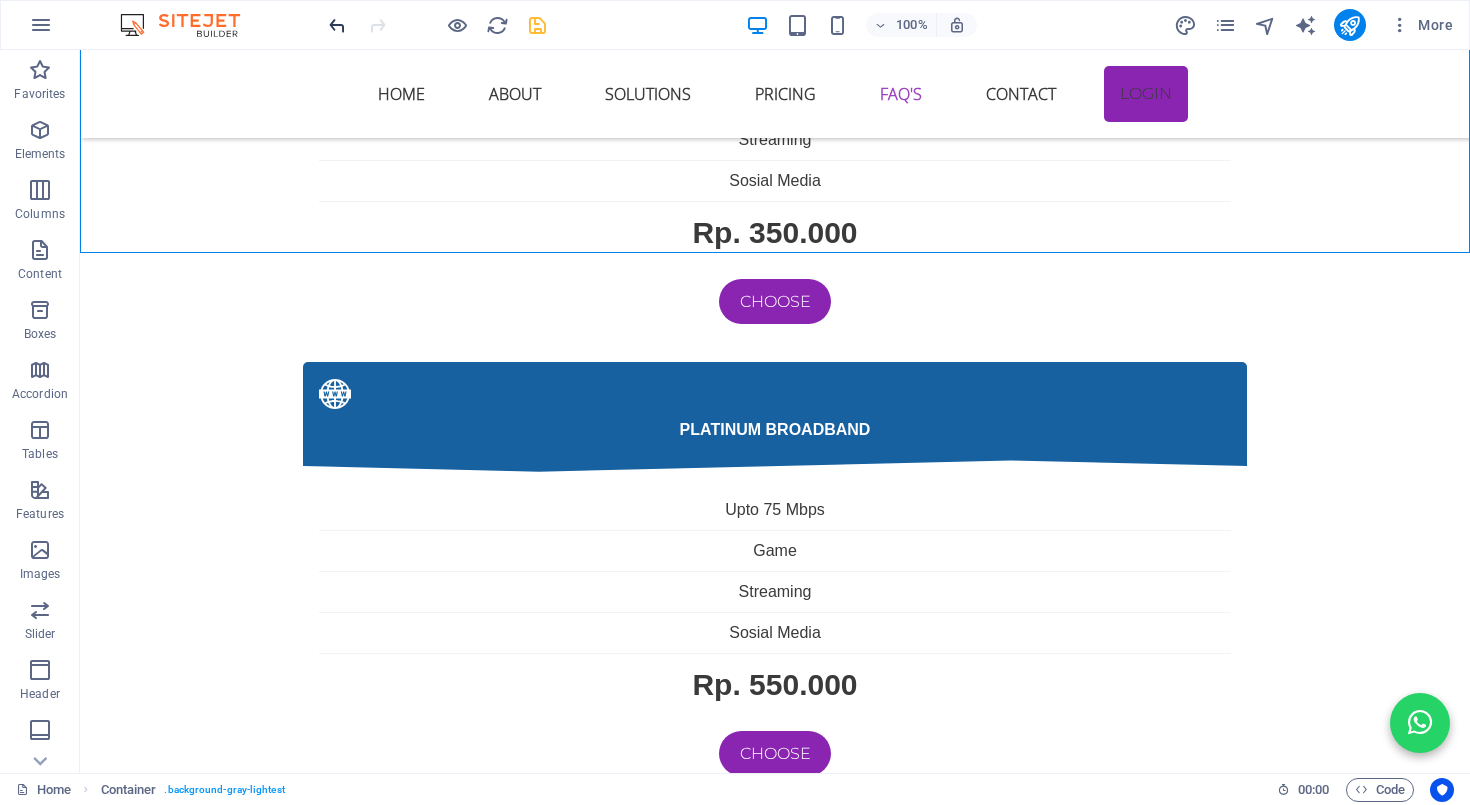 click at bounding box center (337, 25) 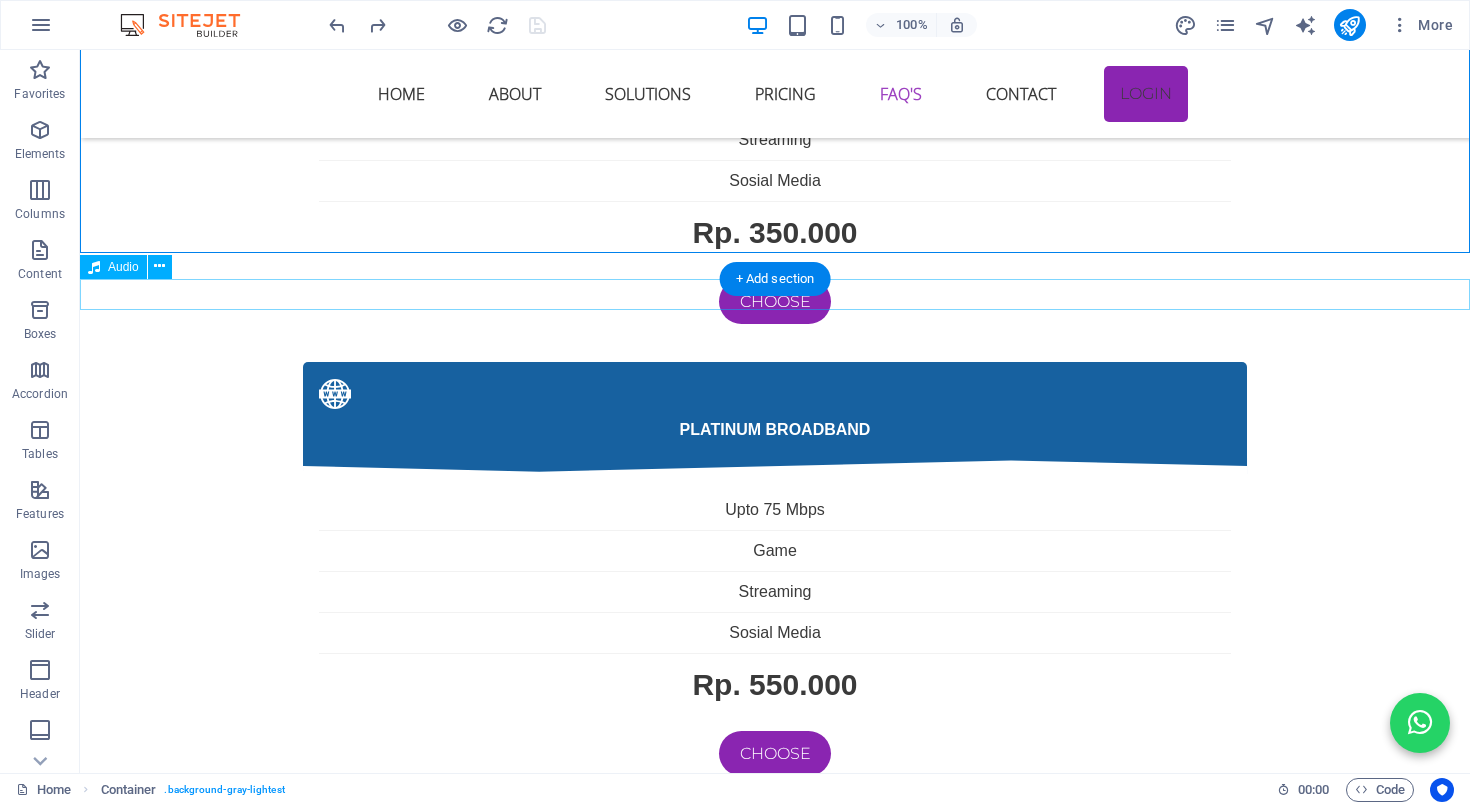 click at bounding box center [775, 3663] 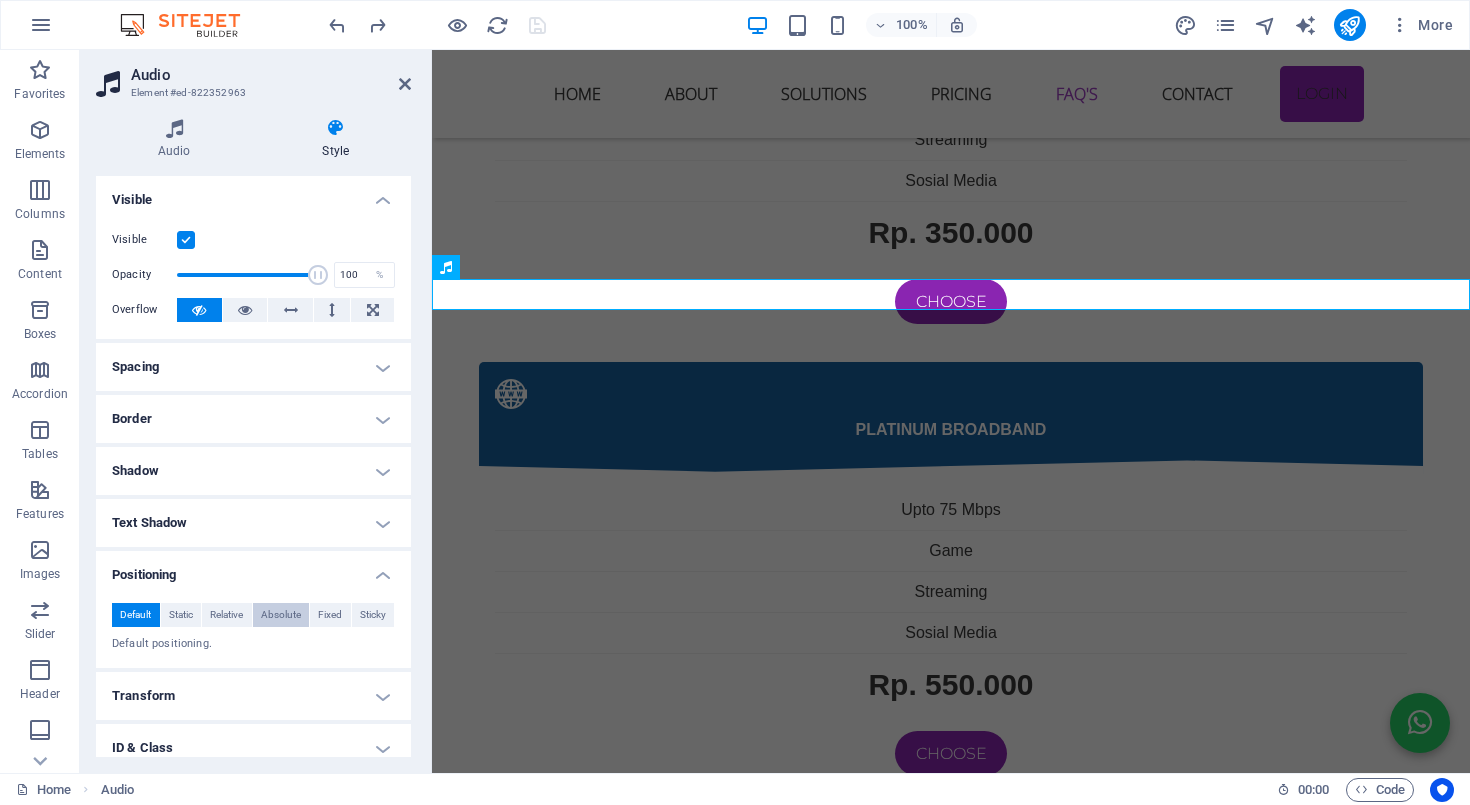 click on "Absolute" at bounding box center (281, 615) 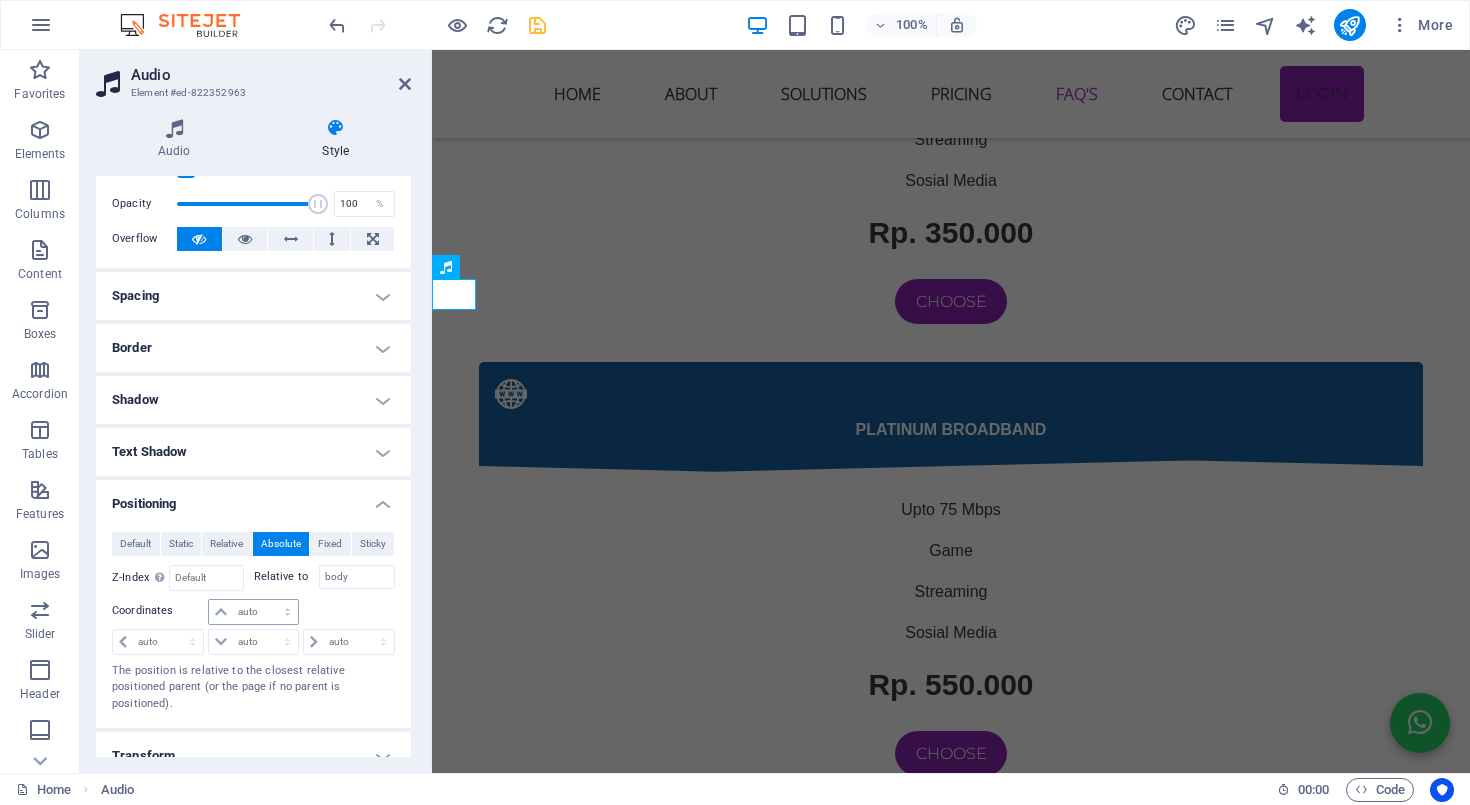scroll, scrollTop: 76, scrollLeft: 0, axis: vertical 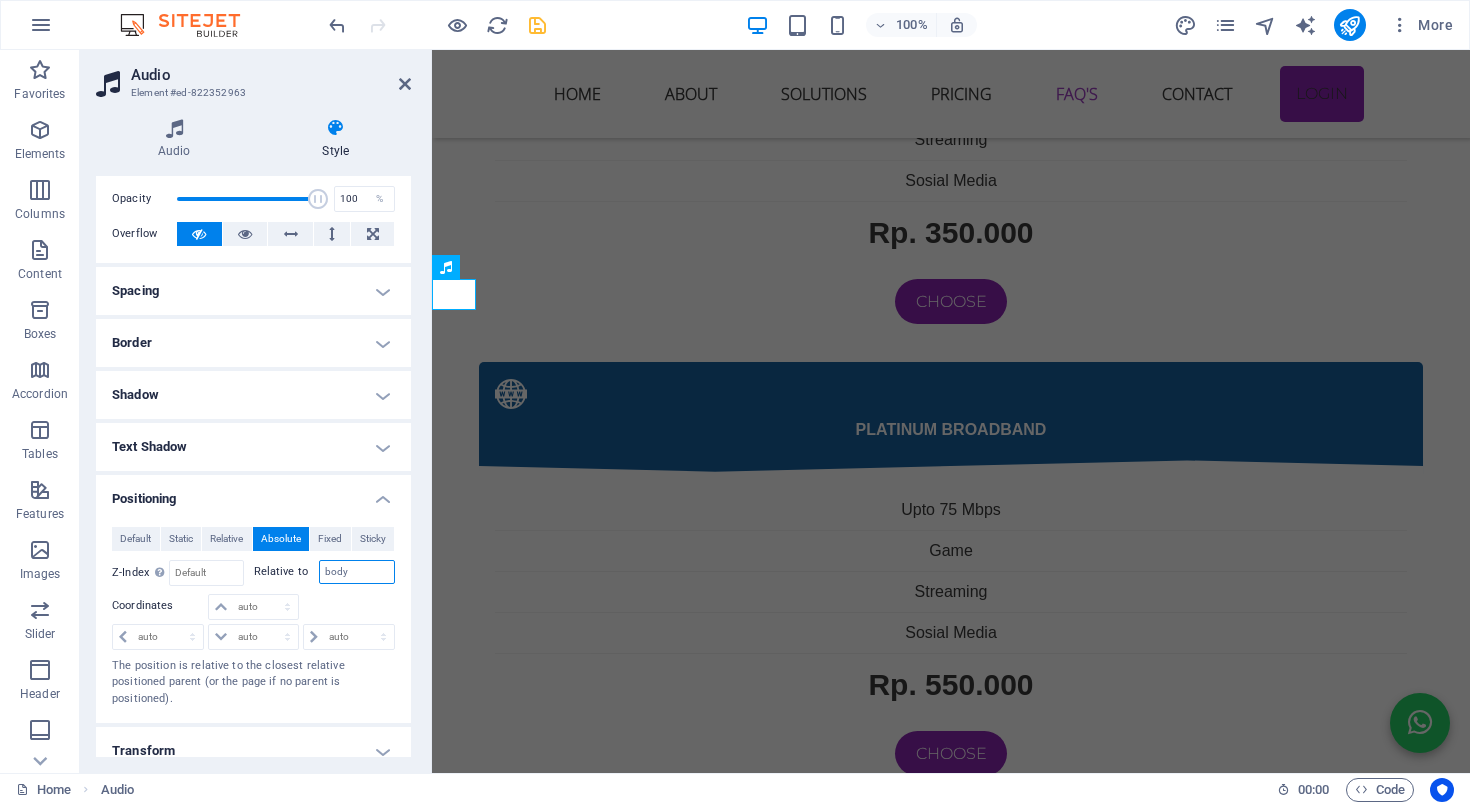 click on "body" at bounding box center [357, 572] 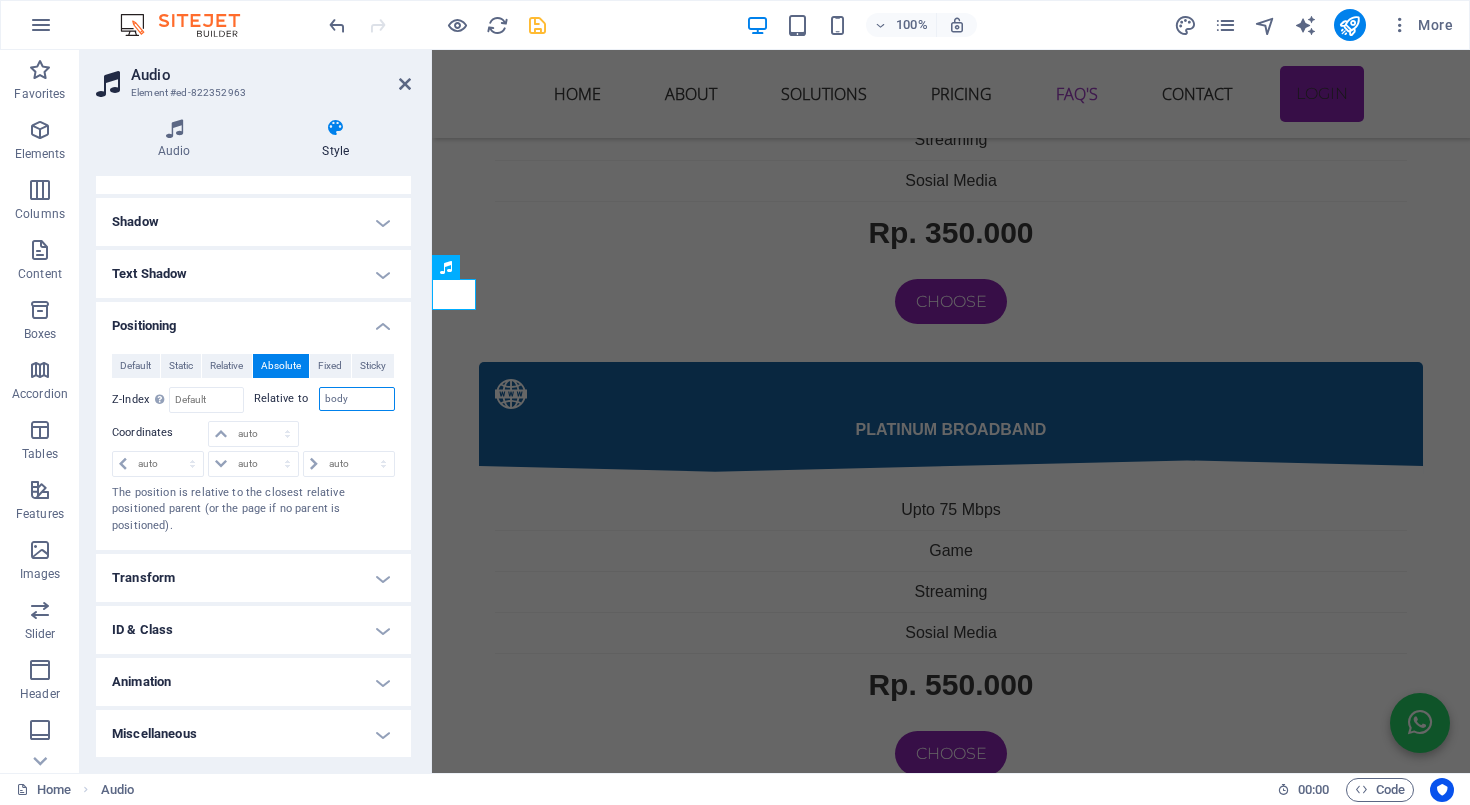 scroll, scrollTop: 248, scrollLeft: 0, axis: vertical 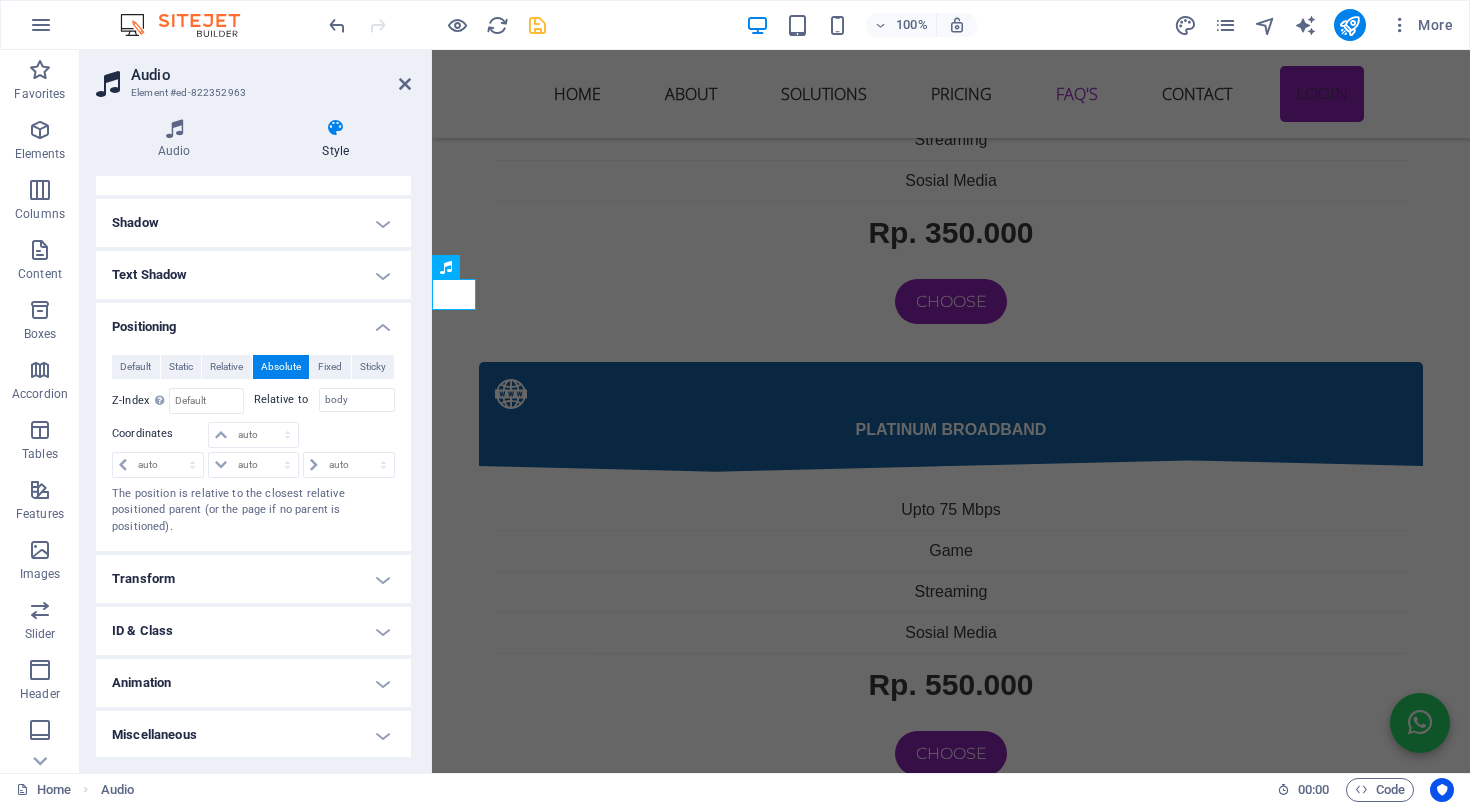click on "Transform" at bounding box center [253, 579] 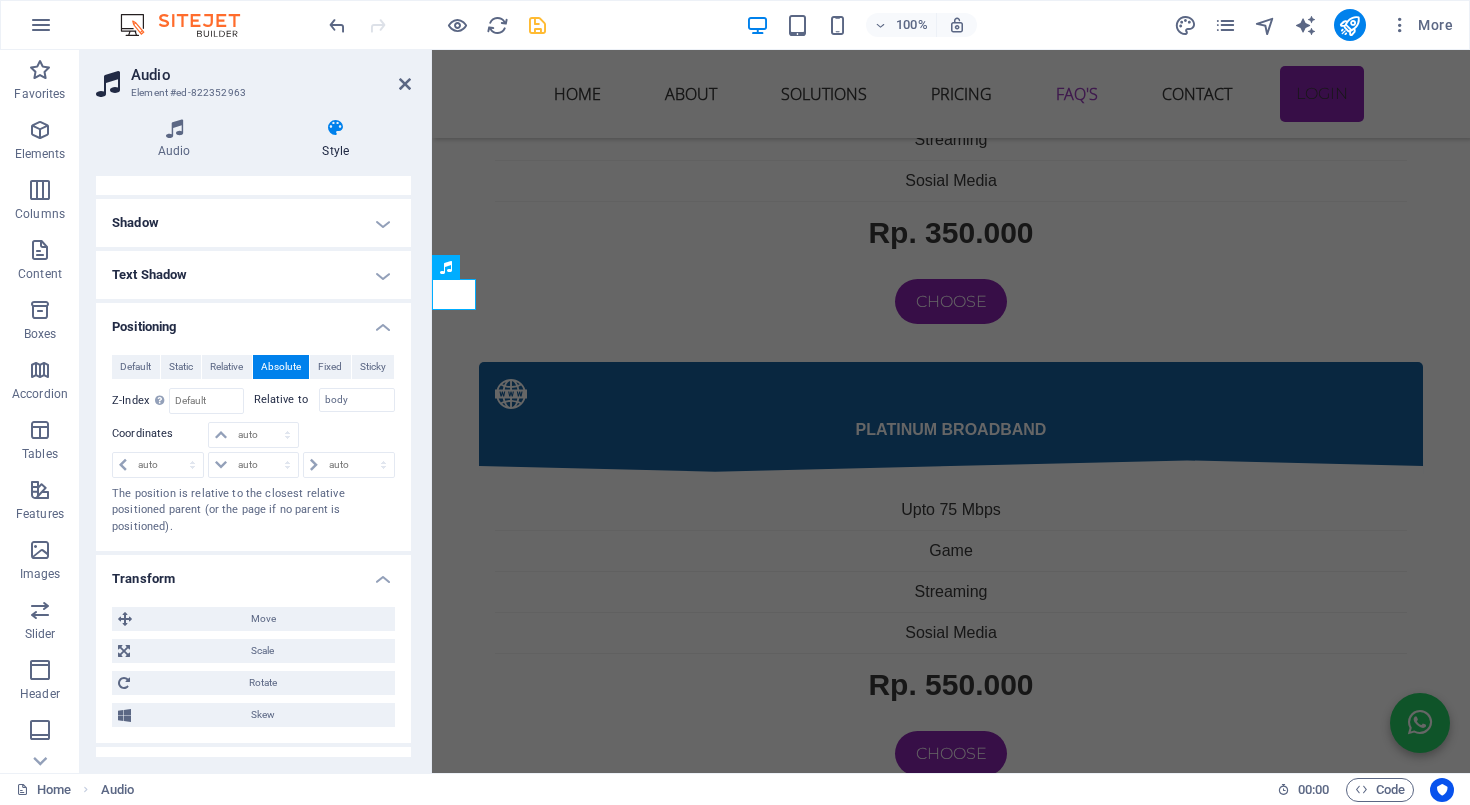 click on "Transform" at bounding box center [253, 573] 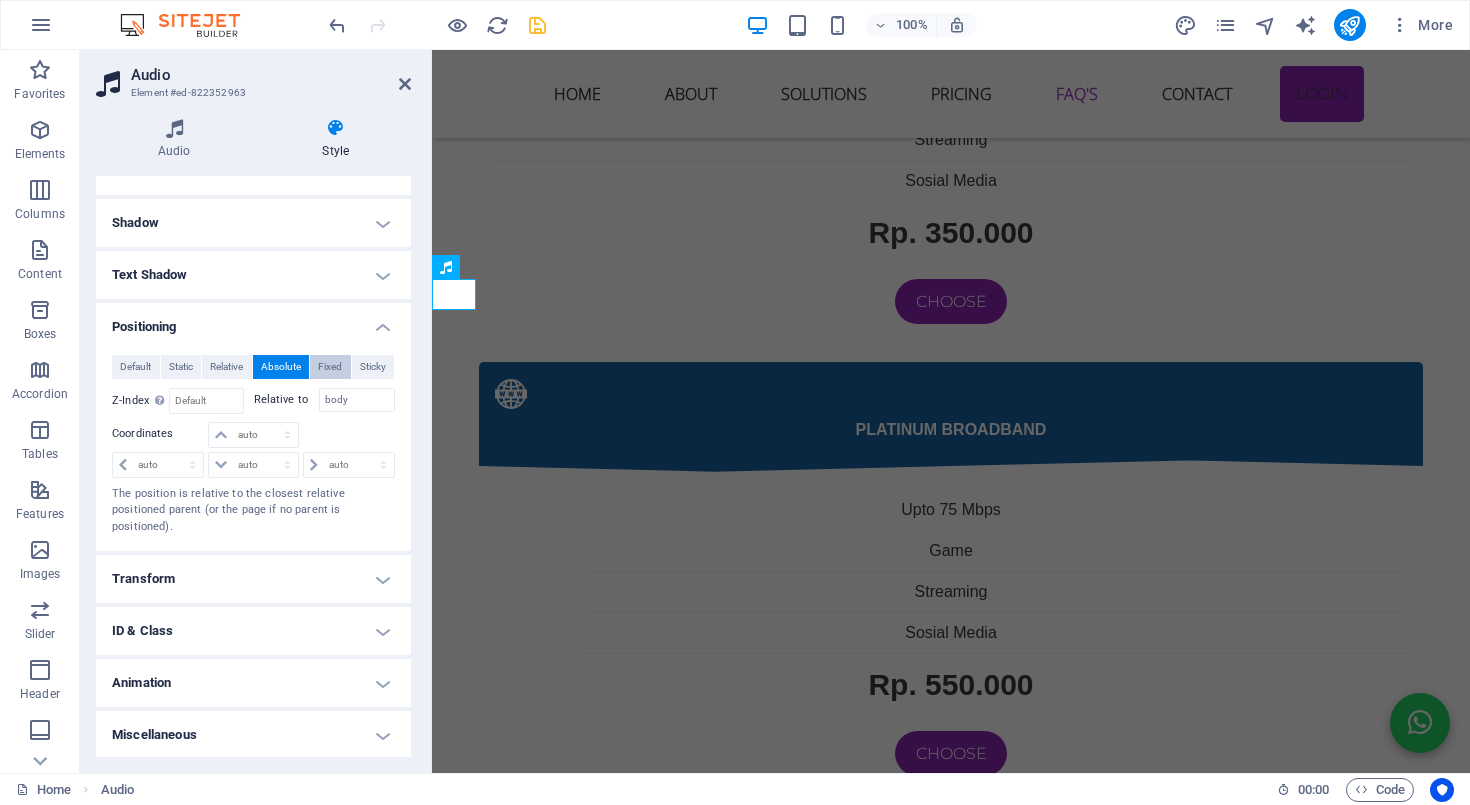 click on "Fixed" at bounding box center [330, 367] 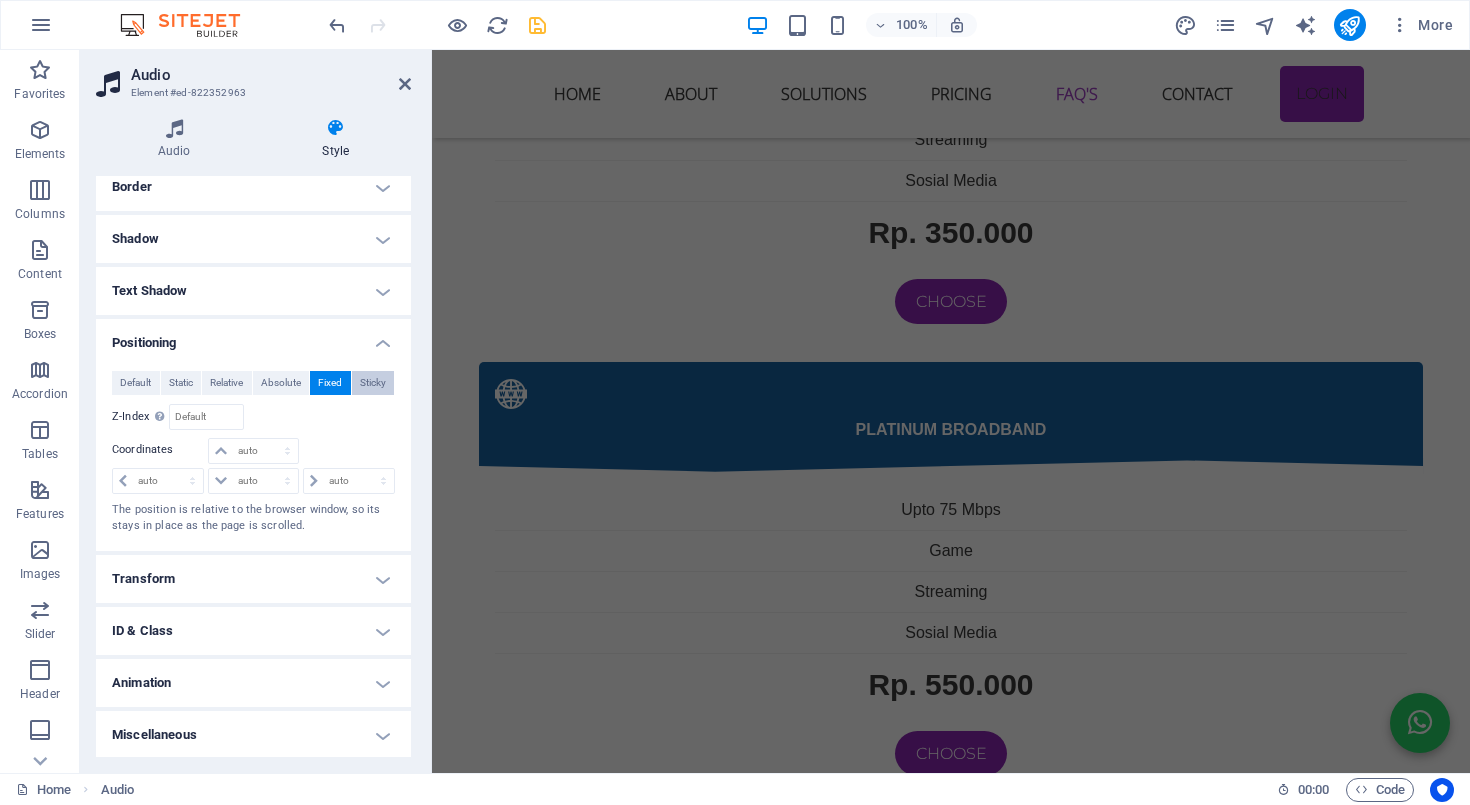 click on "Sticky" at bounding box center (373, 383) 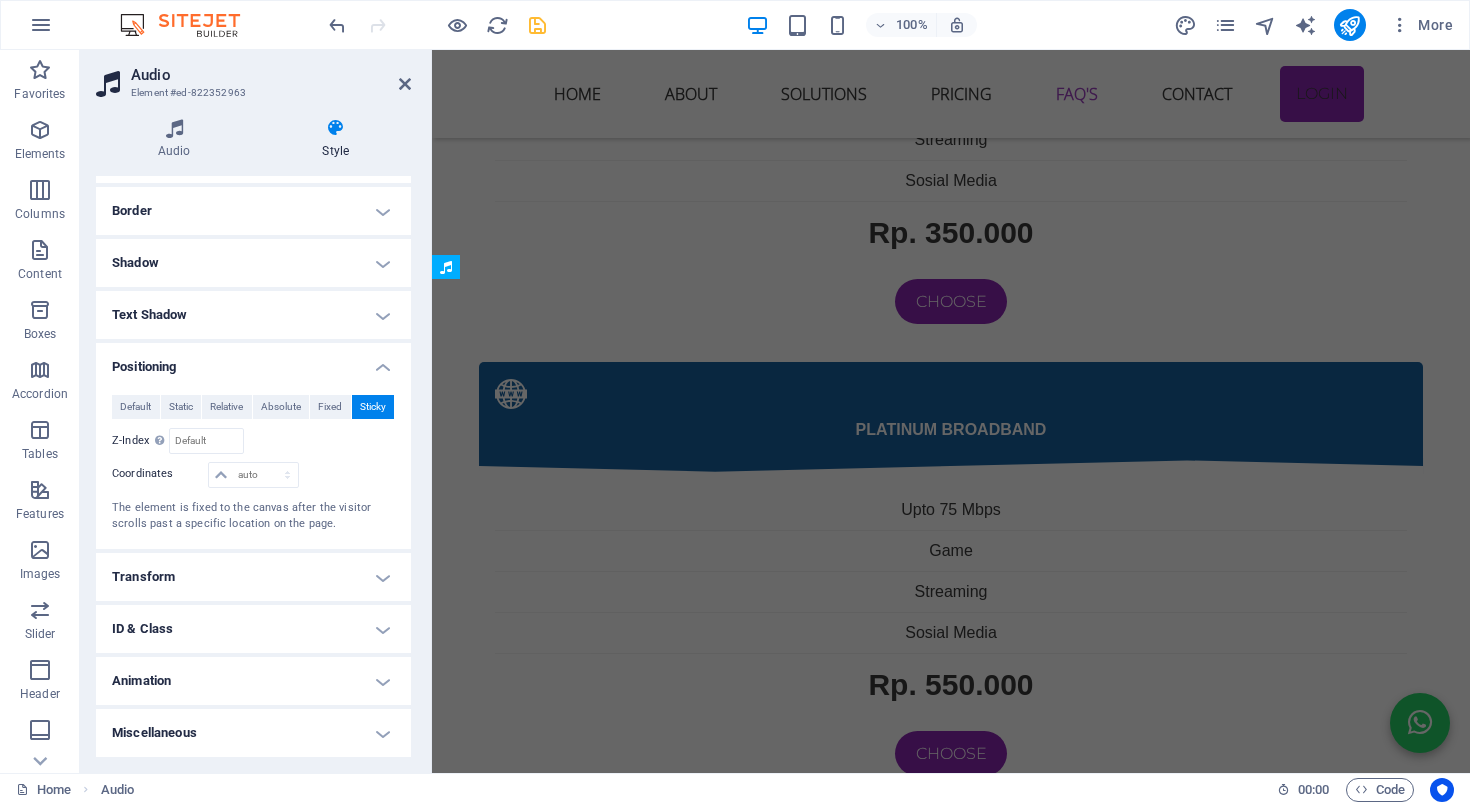 scroll, scrollTop: 206, scrollLeft: 0, axis: vertical 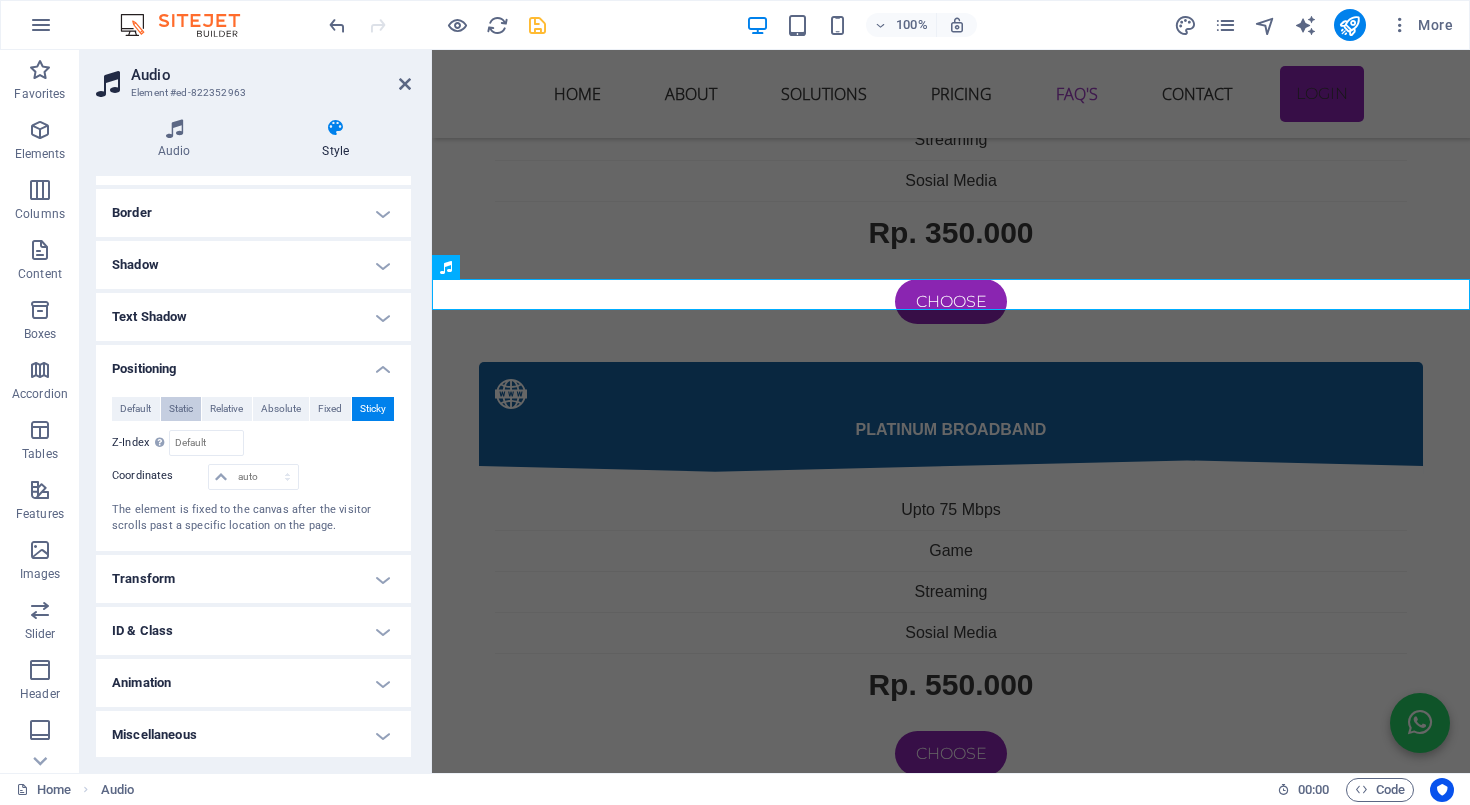 click on "Static" at bounding box center [181, 409] 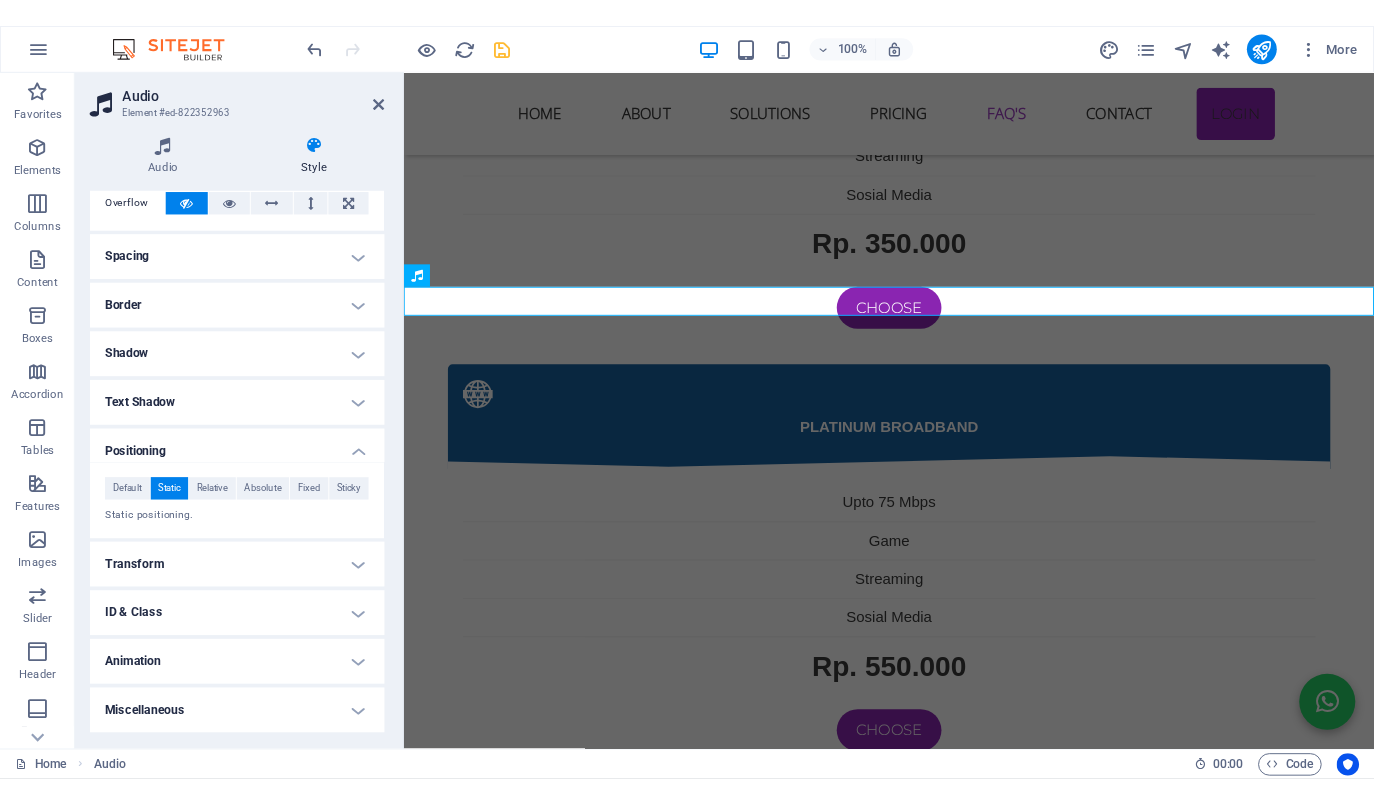 scroll, scrollTop: 118, scrollLeft: 0, axis: vertical 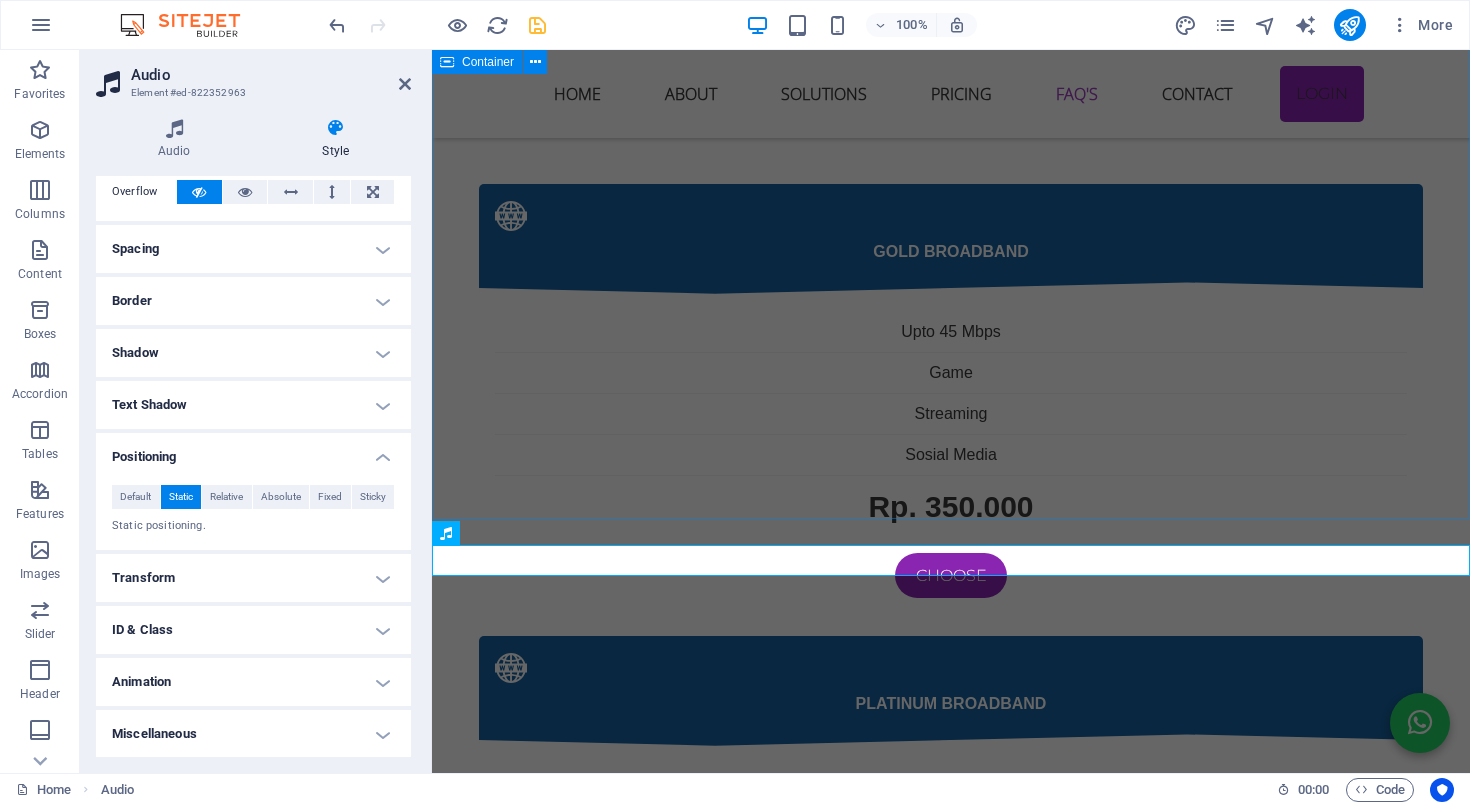 click on "kendala internet sering terjadi Jika menemui kendala internet dengan menggunakan wifi sering diskonek atau tidak mendapatkan sinyal bahkan tidak ada internet maka cara di bawah ini mungkin bisa membantu 1. Sinyal WiFi Lemah di Beberapa Ruangan Penyebab: Lokasi router terlalu jauh atau terhalang tembok tebal, perabotan besar, atau lantai bertingkat. Router bawaan ONU biasanya punya jangkauan terbatas. Solusi: ✅  Letakkan router di posisi tengah rumah dan agak tinggi. ✅ Hindari meletakkan router dekat logam, microwave, atau peralatan elektronik besar. ✅ Tambahkan WiFi extender / repeater atau gunakan Mesh WiFi system untuk jangkauan luas. ✅ Ganti router ONU bawaan ke router yang punya antena lebih kuat atau dual band (2.4GHz & 5GHz). 2. Kecepatan Internet Lambat / Tidak Stabil Penyebab: Banyak perangkat tersambung sekaligus. Interferensi dari jaringan tetangga (terutama di frekuensi 2.4GHz). Router lama atau firmware belum update. Solusi: ✅ Perbarui firmware router. Penyebab: Solusi: Penyebab: Solusi:" at bounding box center (951, 2787) 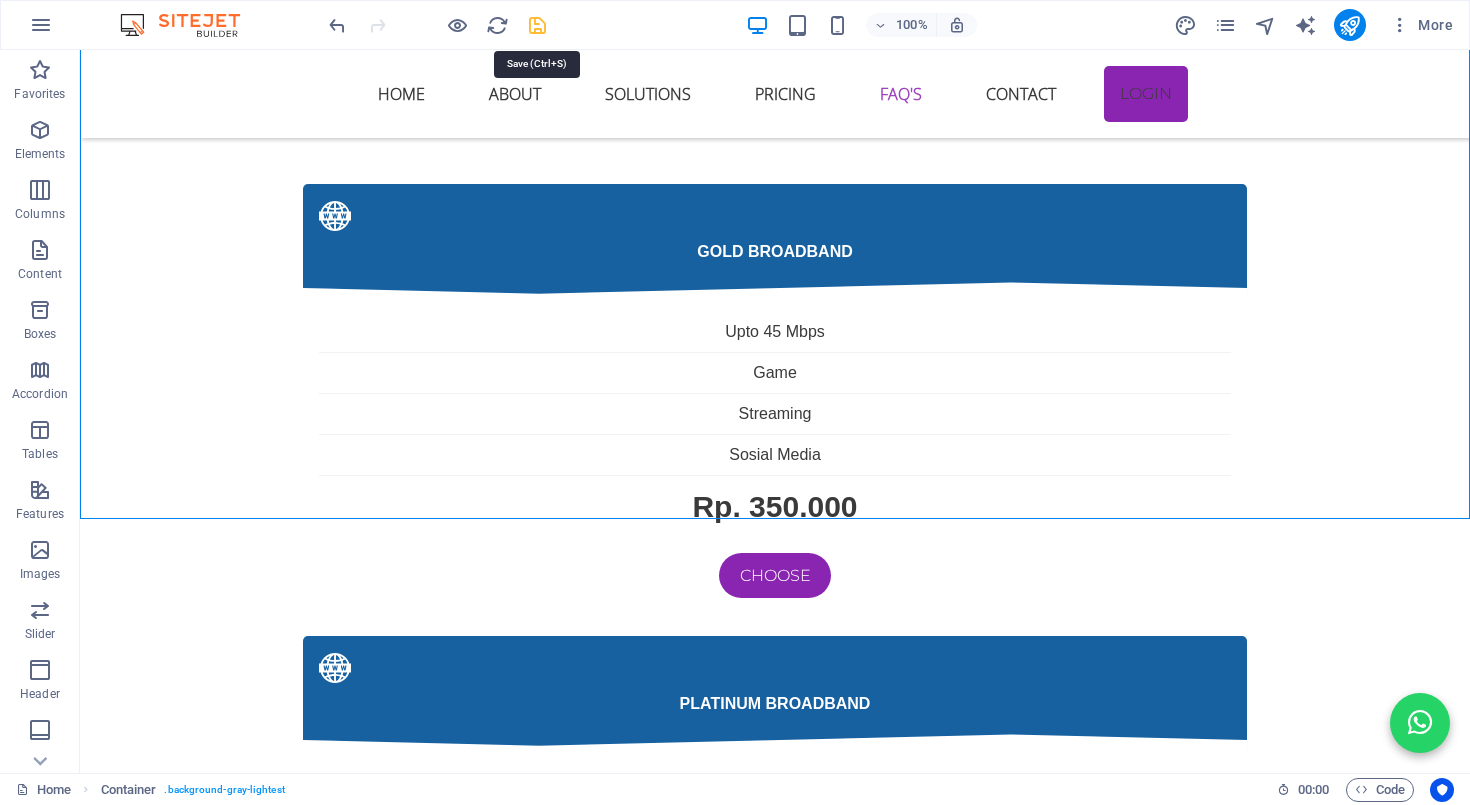 click at bounding box center (537, 25) 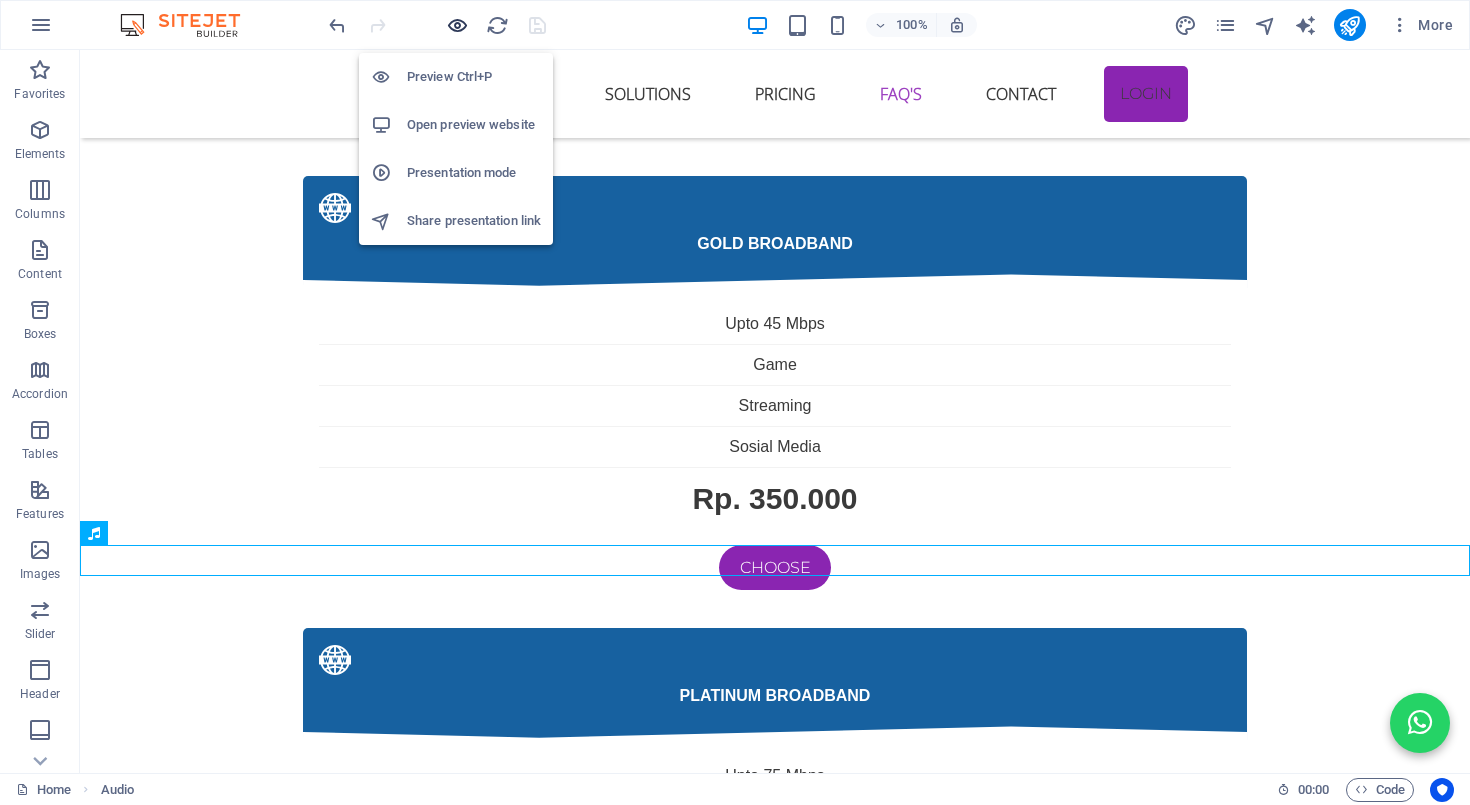 click at bounding box center (457, 25) 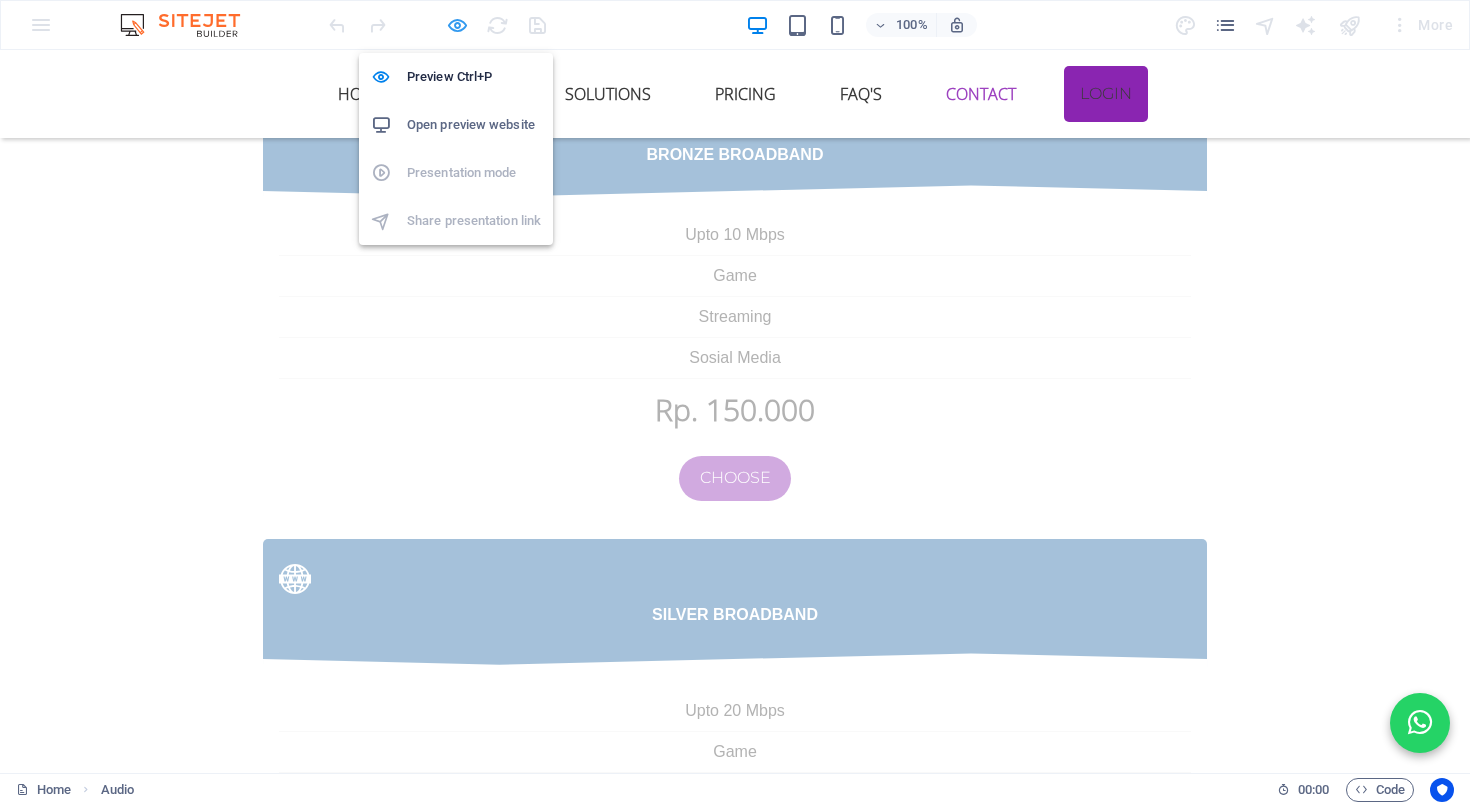click at bounding box center [457, 25] 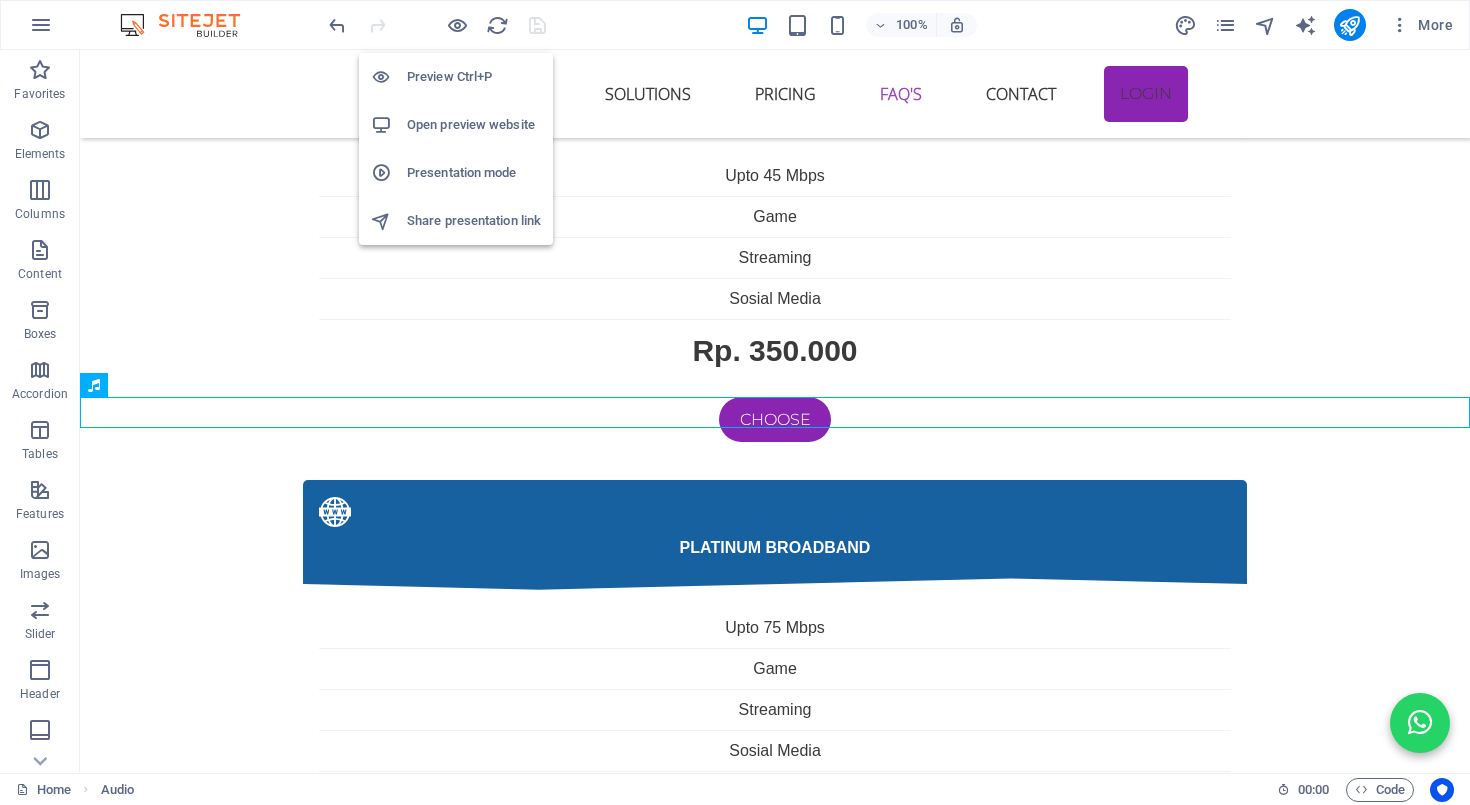 click on "Open preview website" at bounding box center (474, 125) 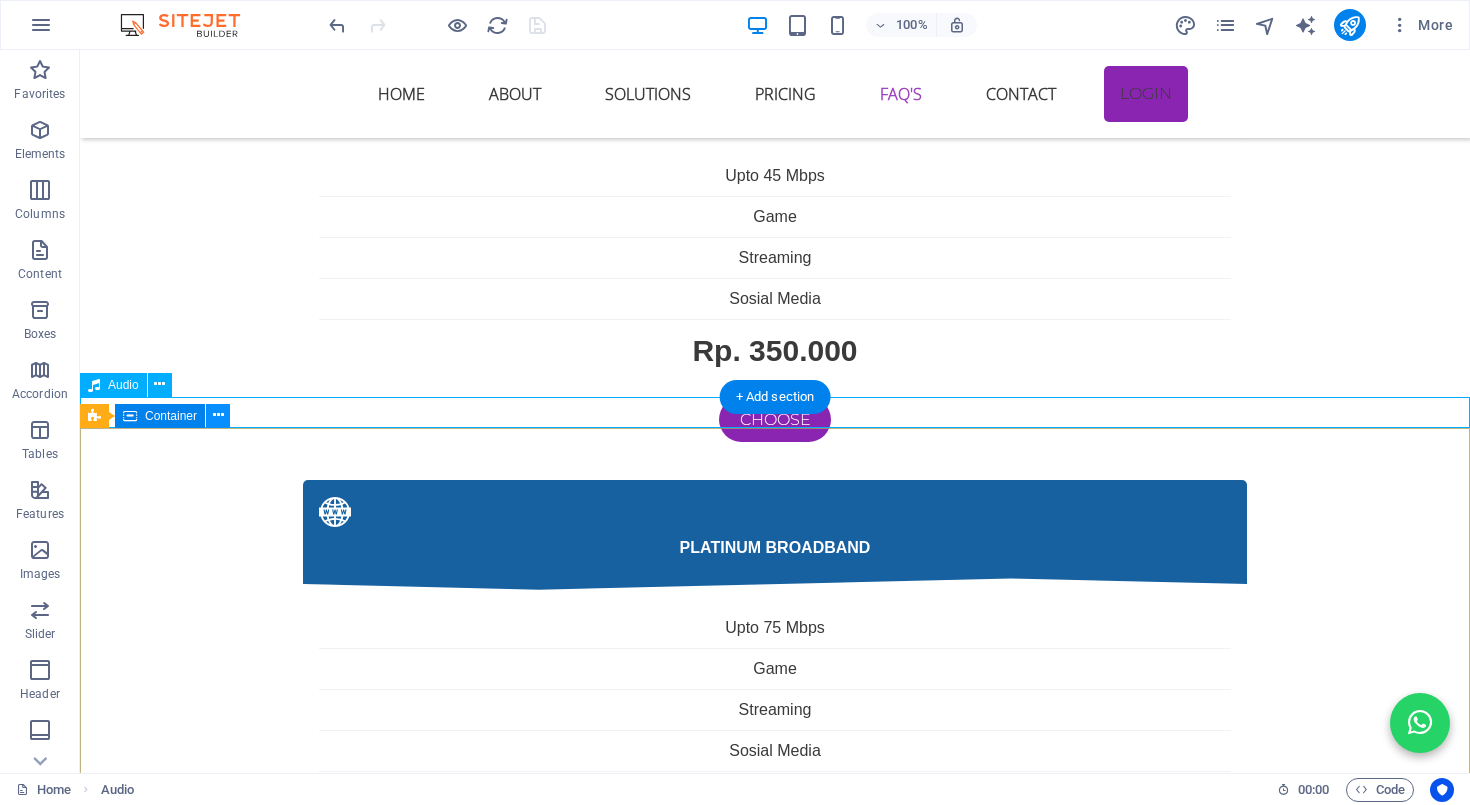click at bounding box center [218, 415] 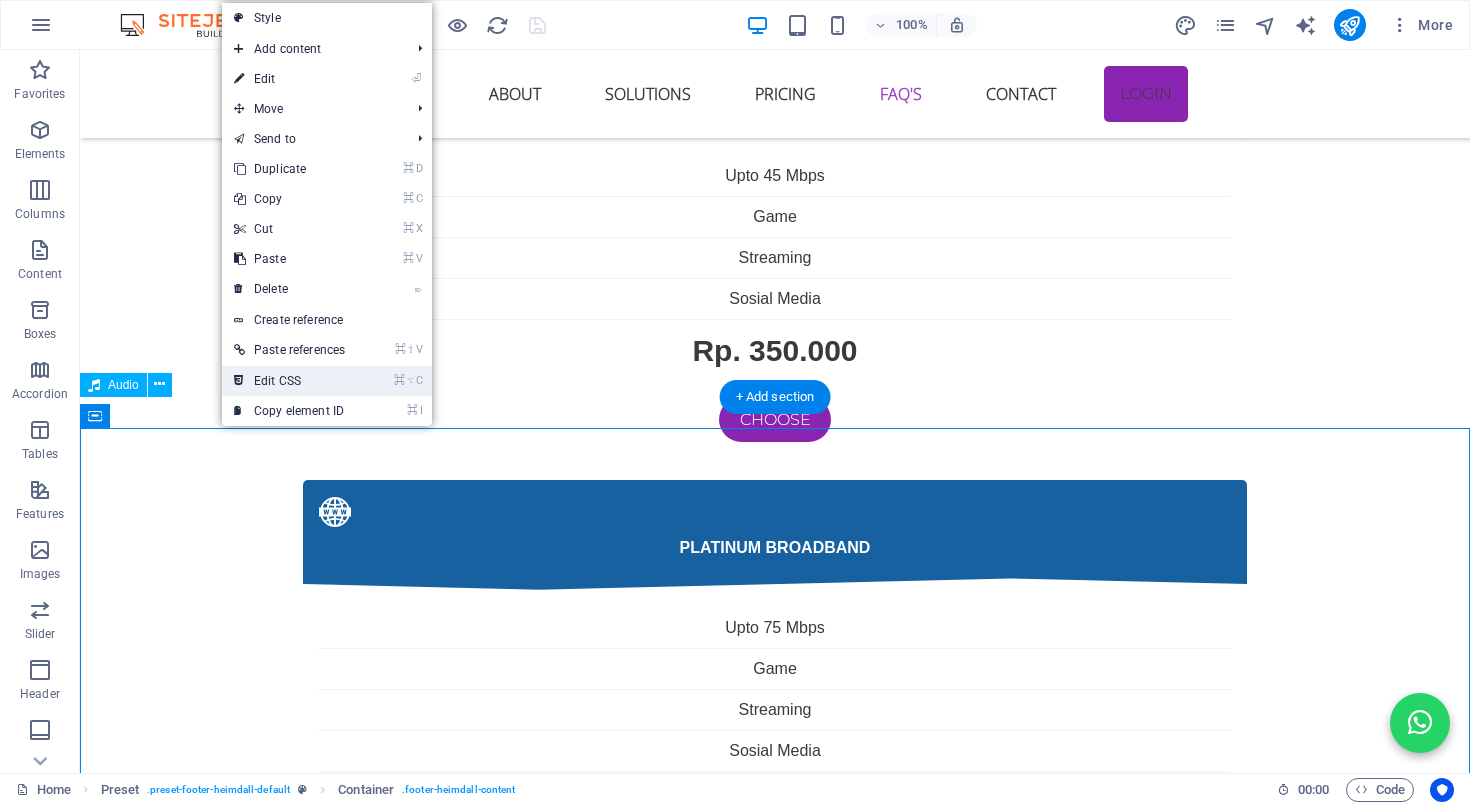 click on "⌘ ⌥ C  Edit CSS" at bounding box center (289, 381) 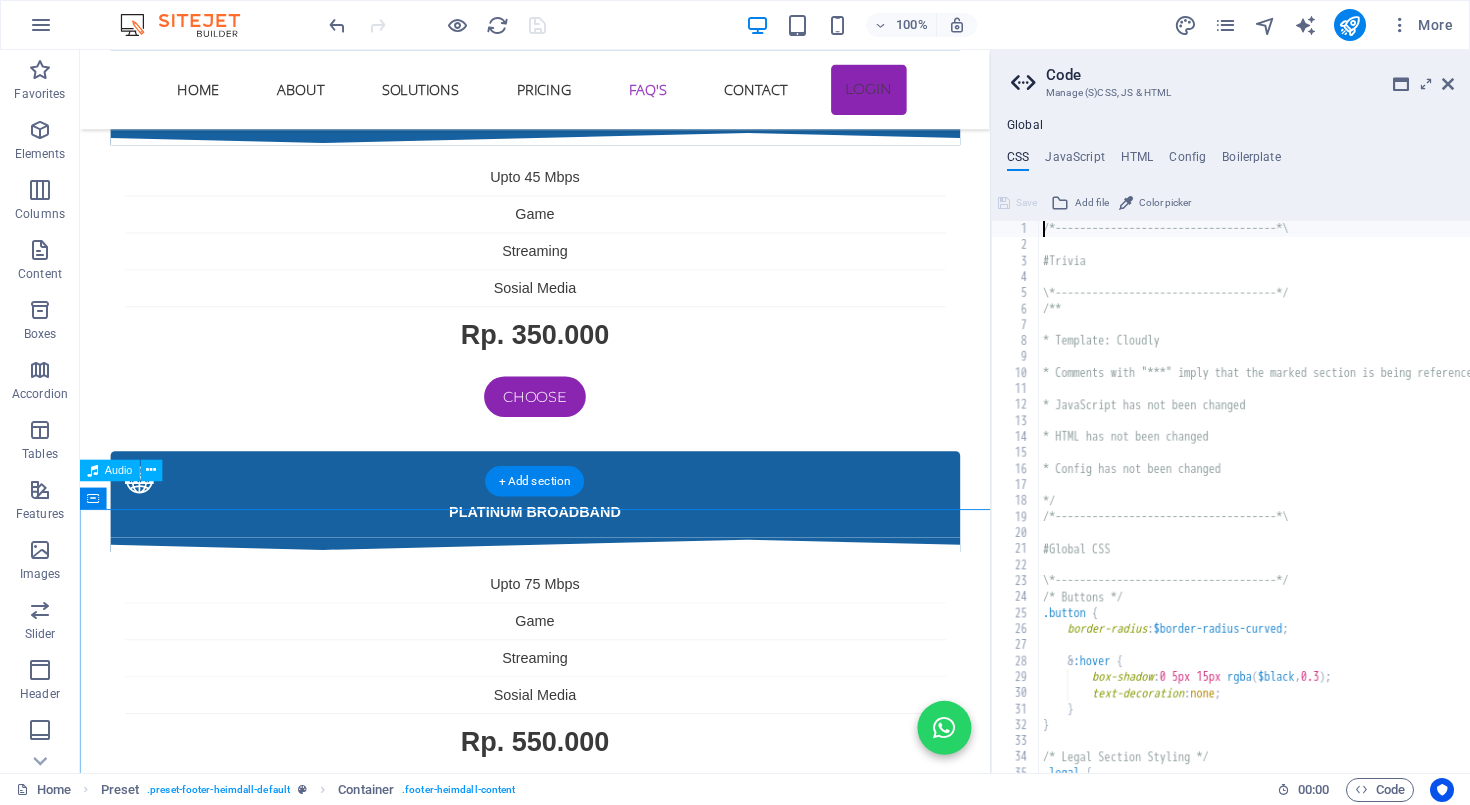 scroll, scrollTop: 5850, scrollLeft: 0, axis: vertical 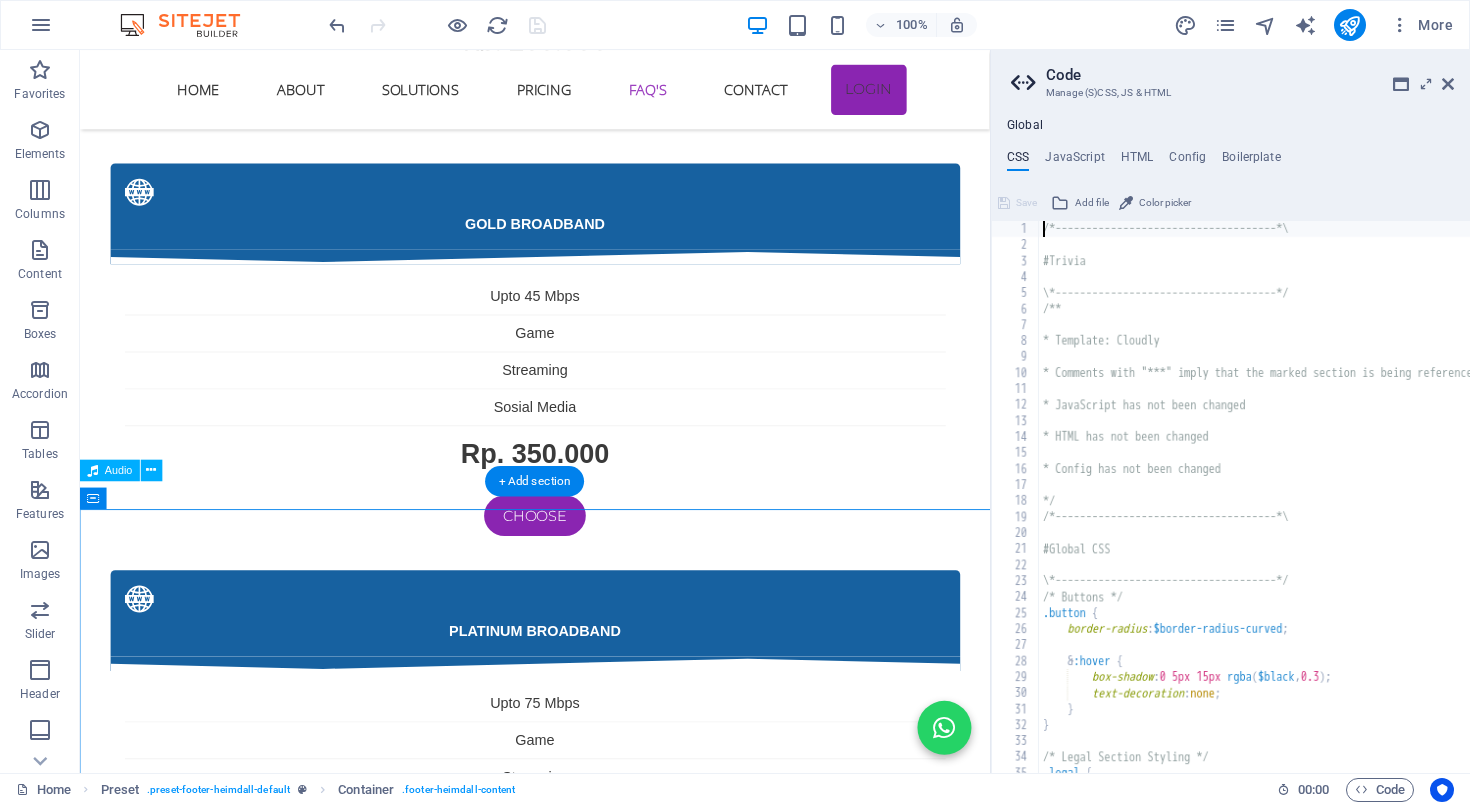 type on "flex-basis: calc(100% - 2rem);" 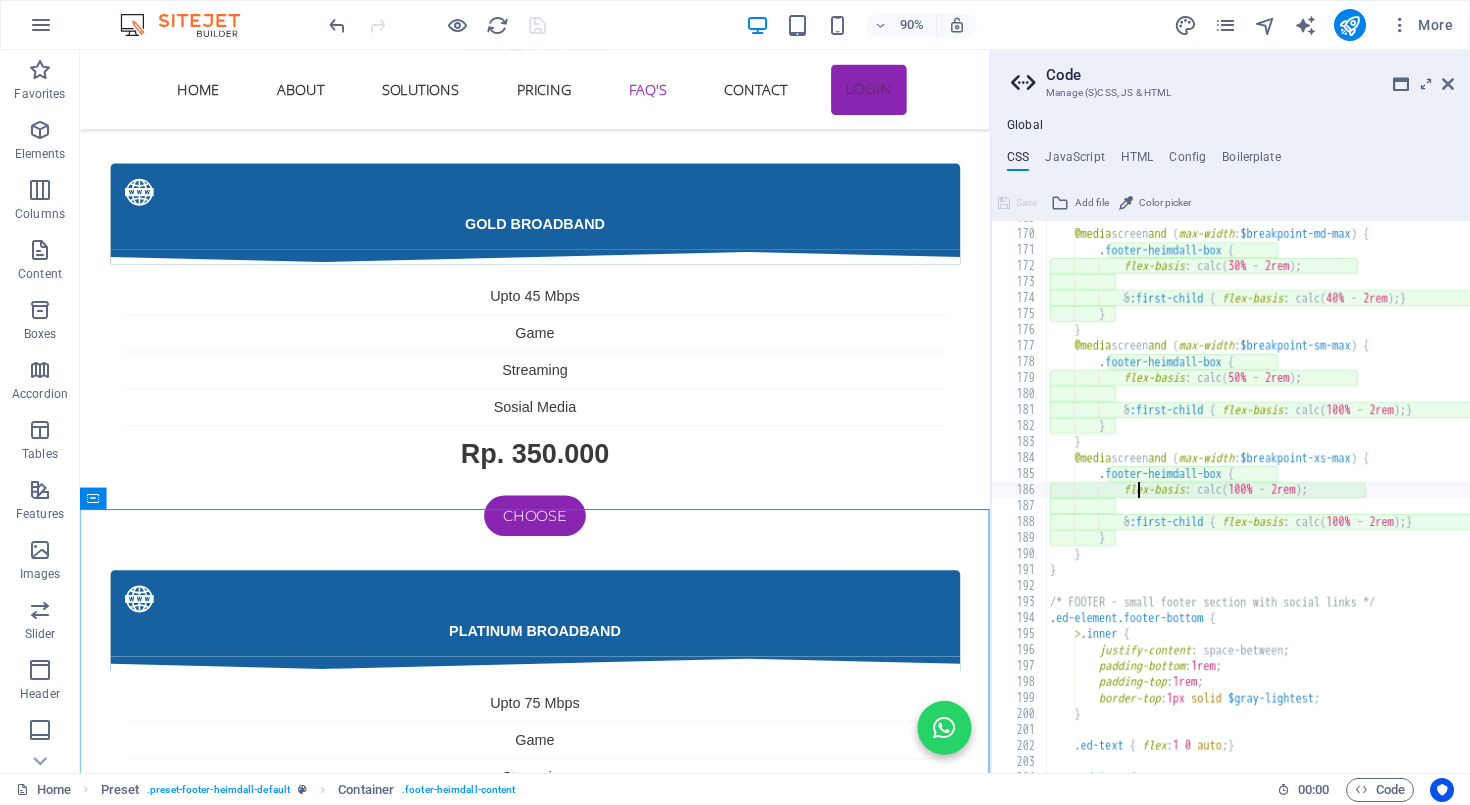 scroll, scrollTop: 2018, scrollLeft: 0, axis: vertical 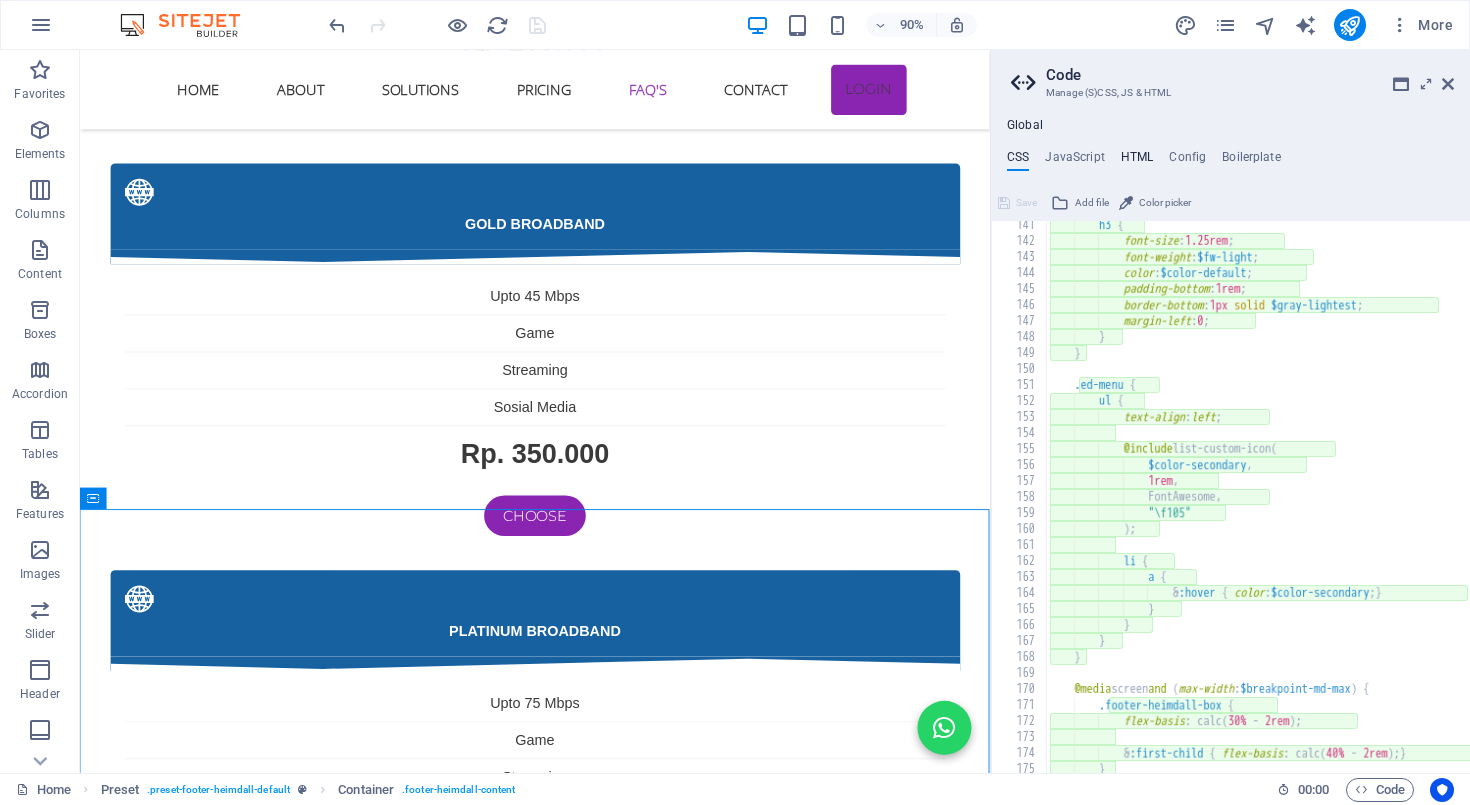 click on "HTML" at bounding box center (1137, 161) 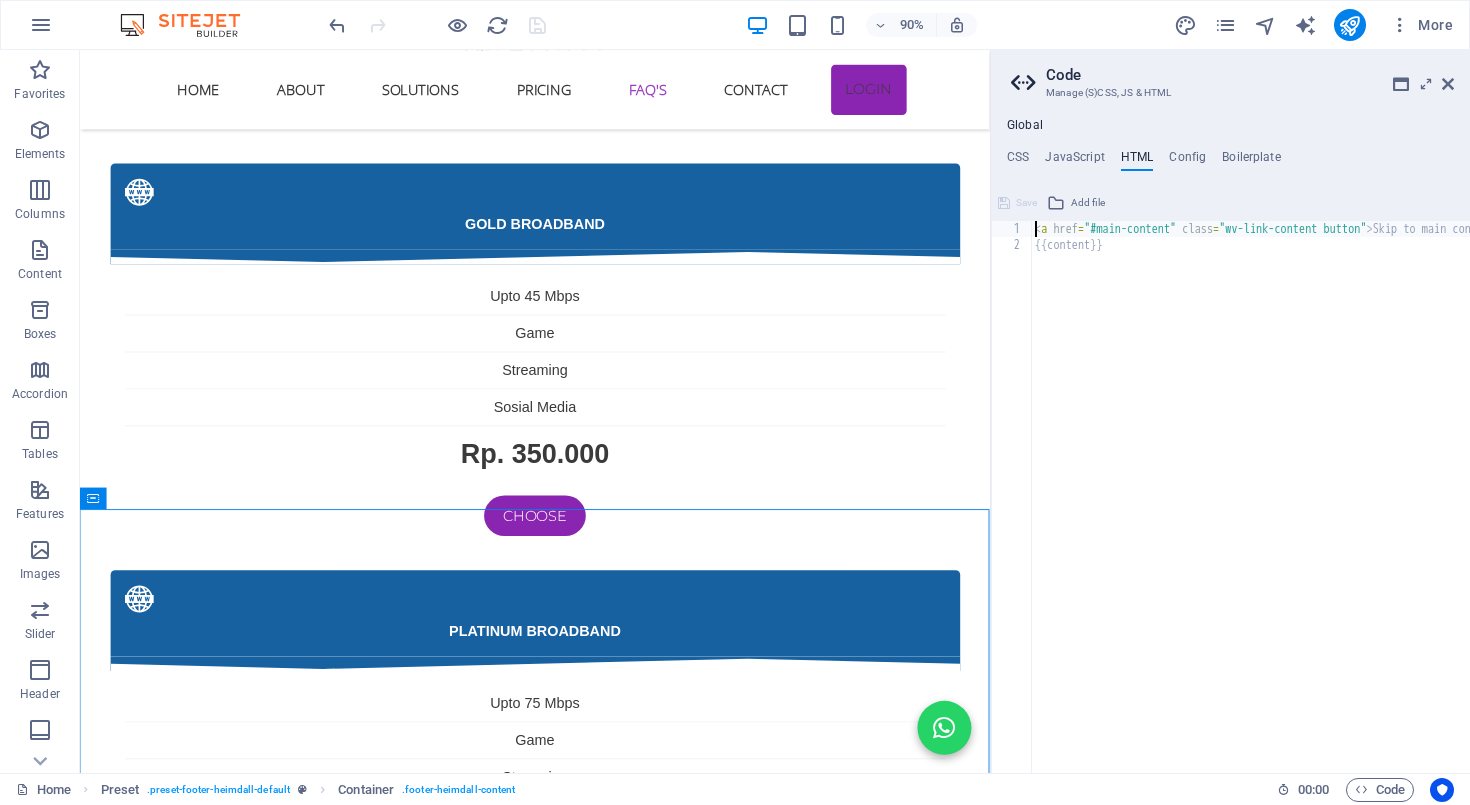 click on "< a   href = "#main-content"   class = "wv-link-content button" > Skip to main content </ a > {{content}}" at bounding box center [1325, 513] 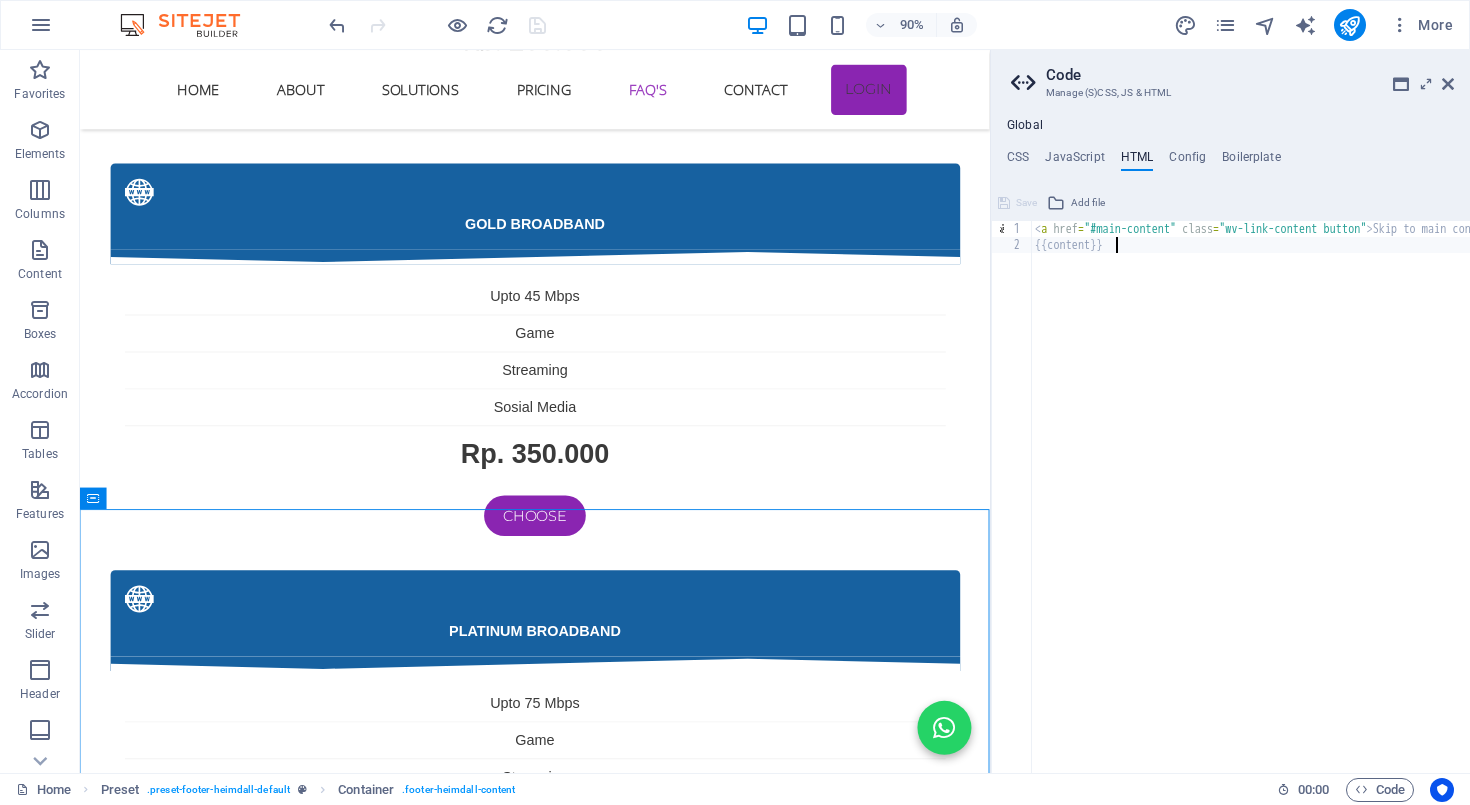 click on "< a   href = "#main-content"   class = "wv-link-content button" > Skip to main content </ a > {{content}}" at bounding box center [1325, 513] 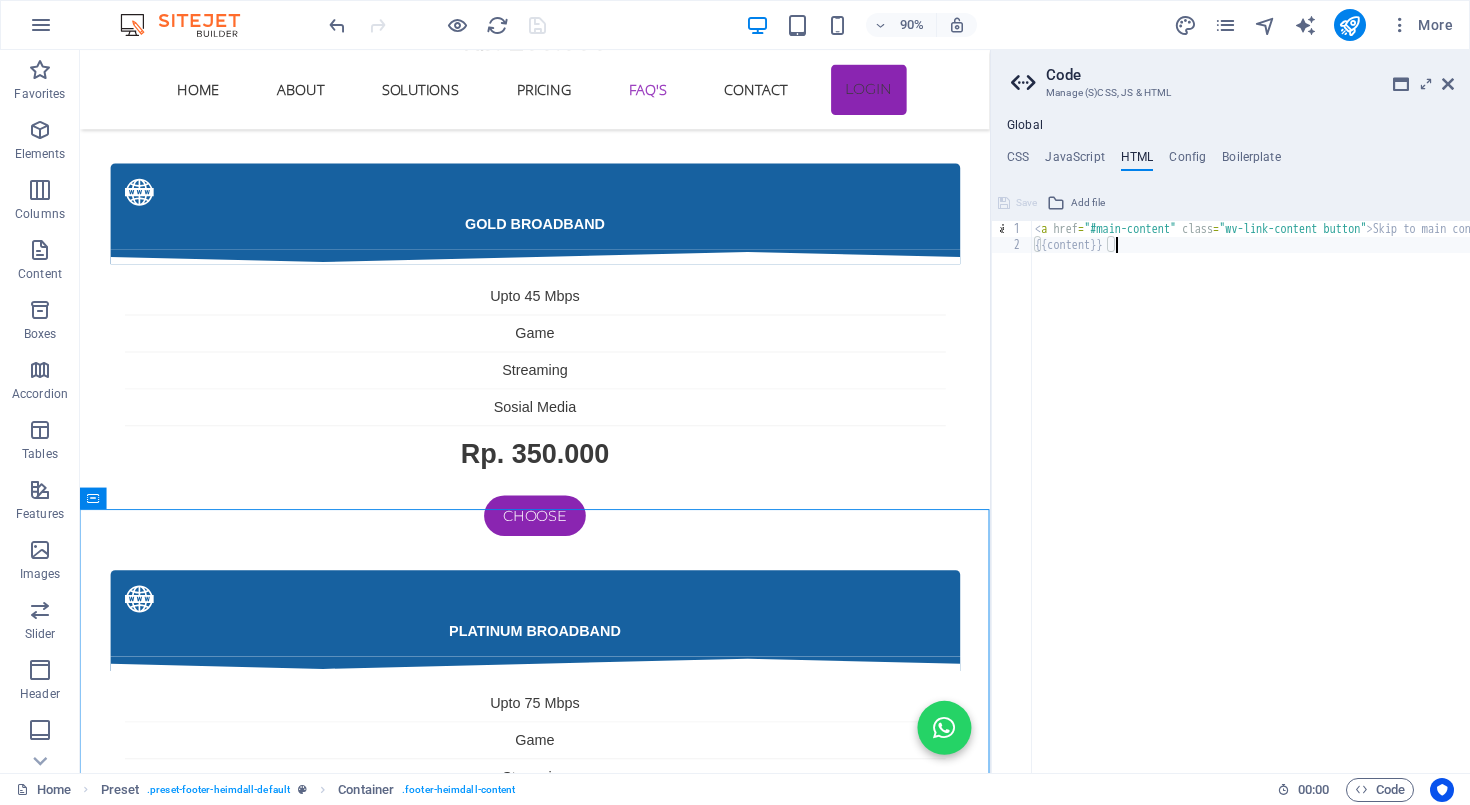 click on "< a   href = "#main-content"   class = "wv-link-content button" > Skip to main content </ a > {{content}}" at bounding box center (1325, 513) 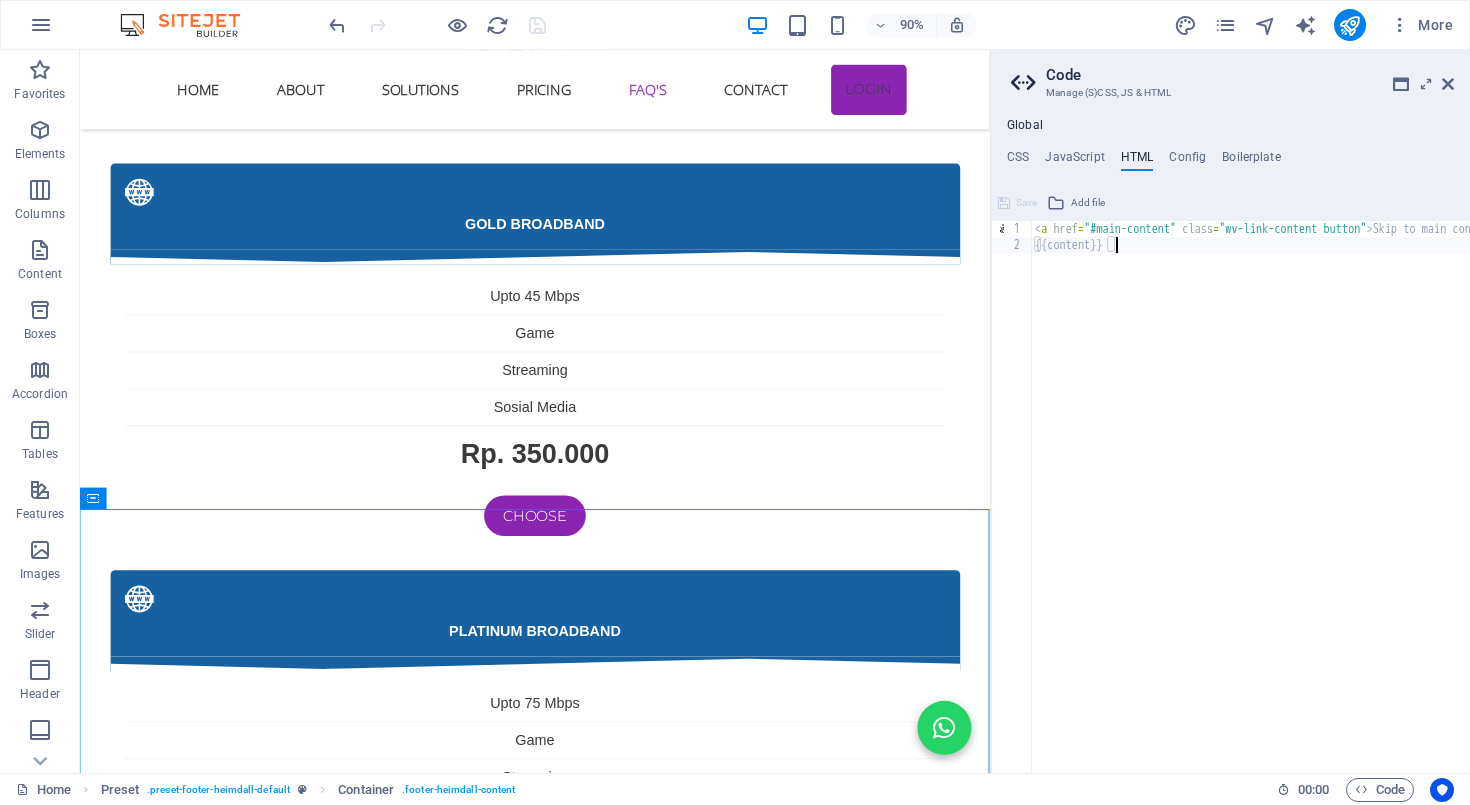 click on "< a   href = "#main-content"   class = "wv-link-content button" > Skip to main content </ a > {{content}}" at bounding box center [1325, 513] 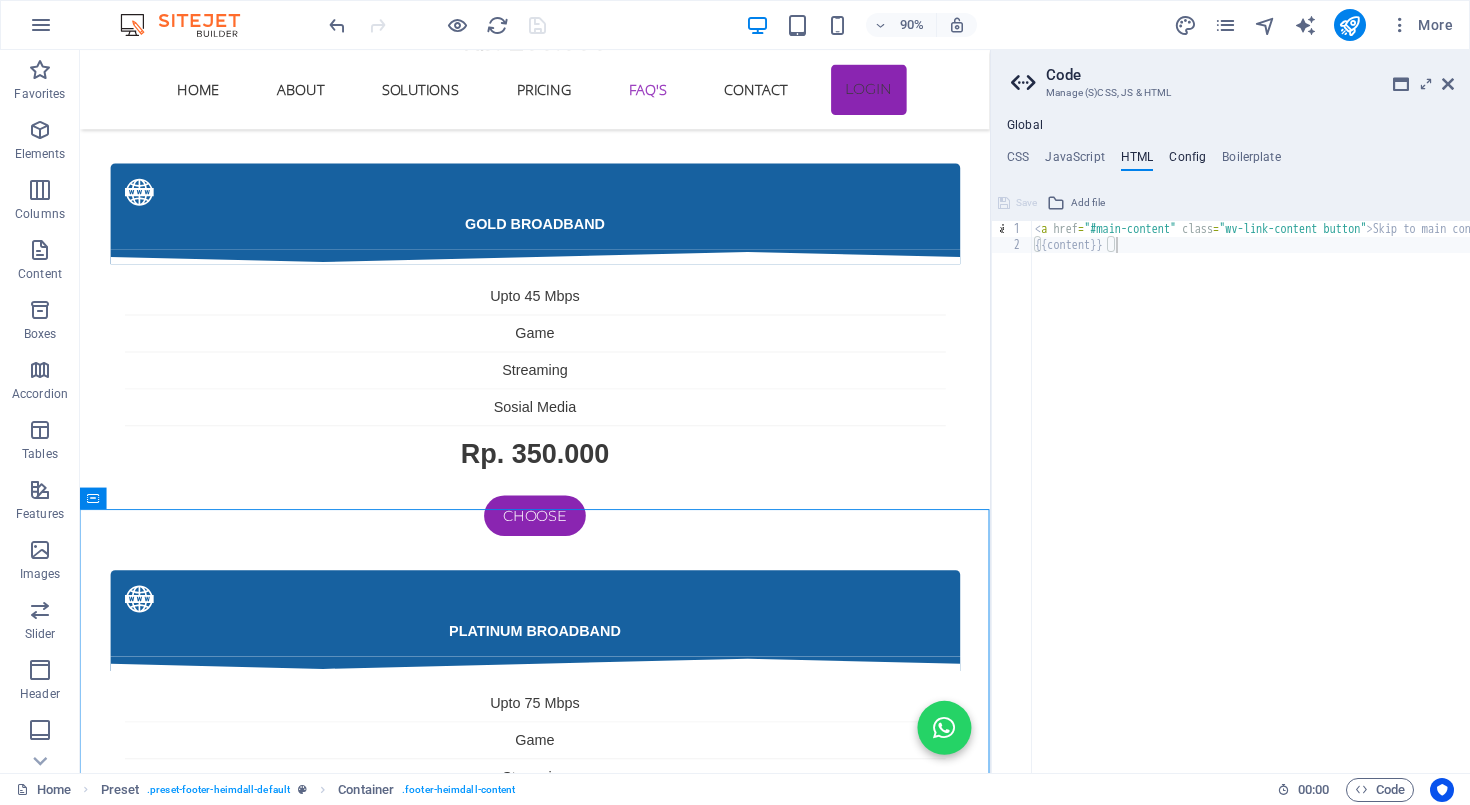 click on "Config" at bounding box center [1187, 161] 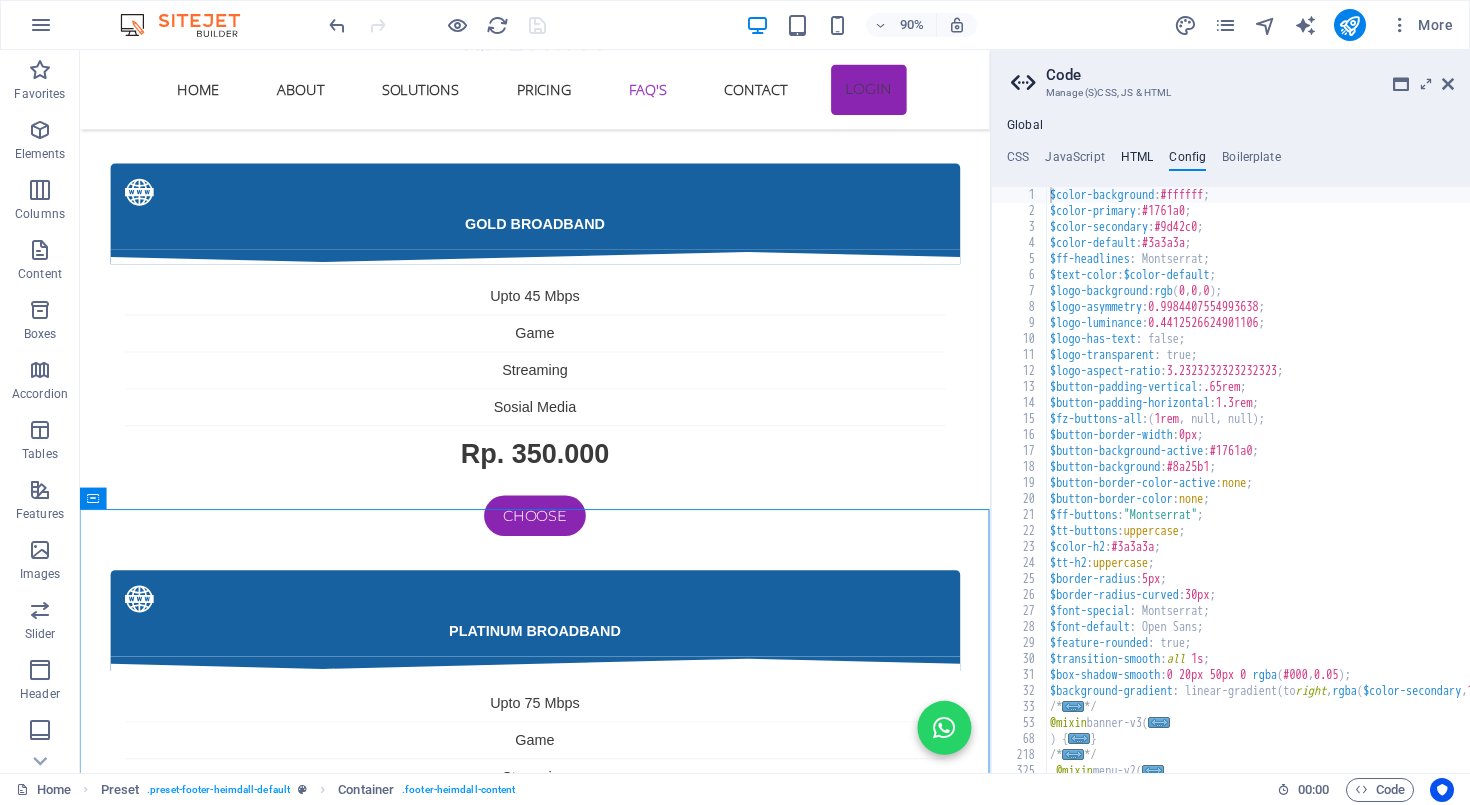 click on "HTML" at bounding box center (1137, 161) 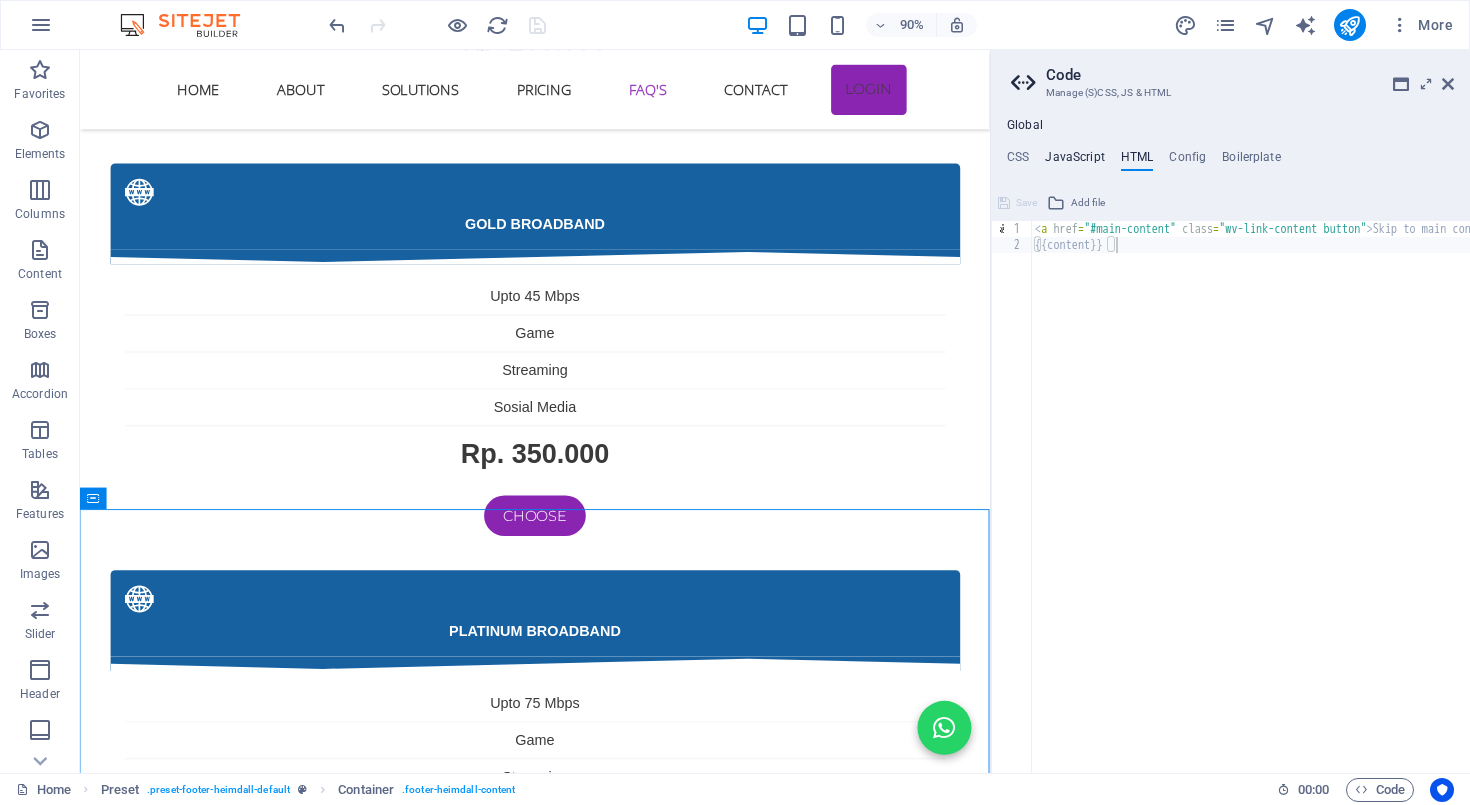 click on "JavaScript" at bounding box center [1074, 161] 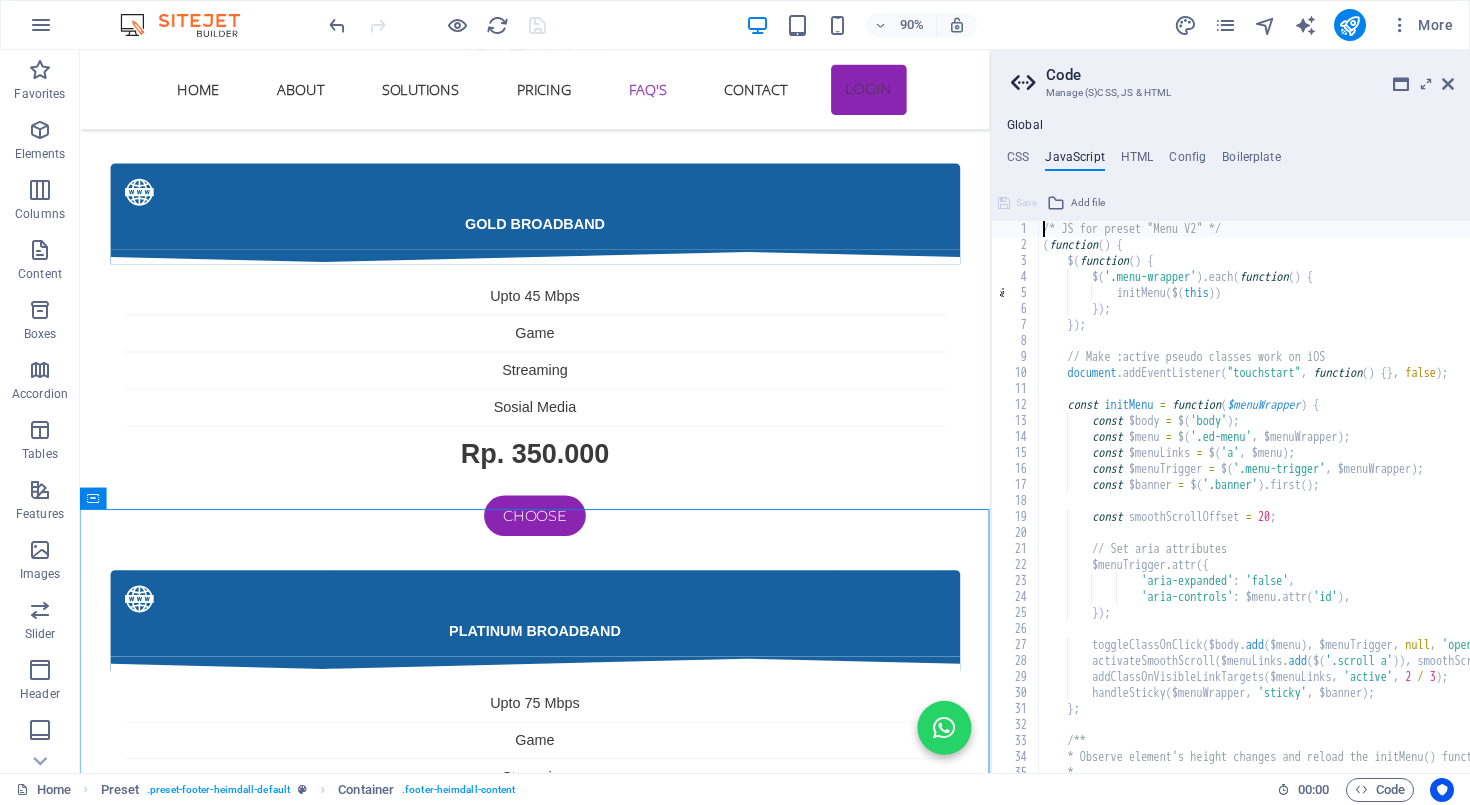 click on "CSS JavaScript HTML Config Boilerplate" at bounding box center [1230, 161] 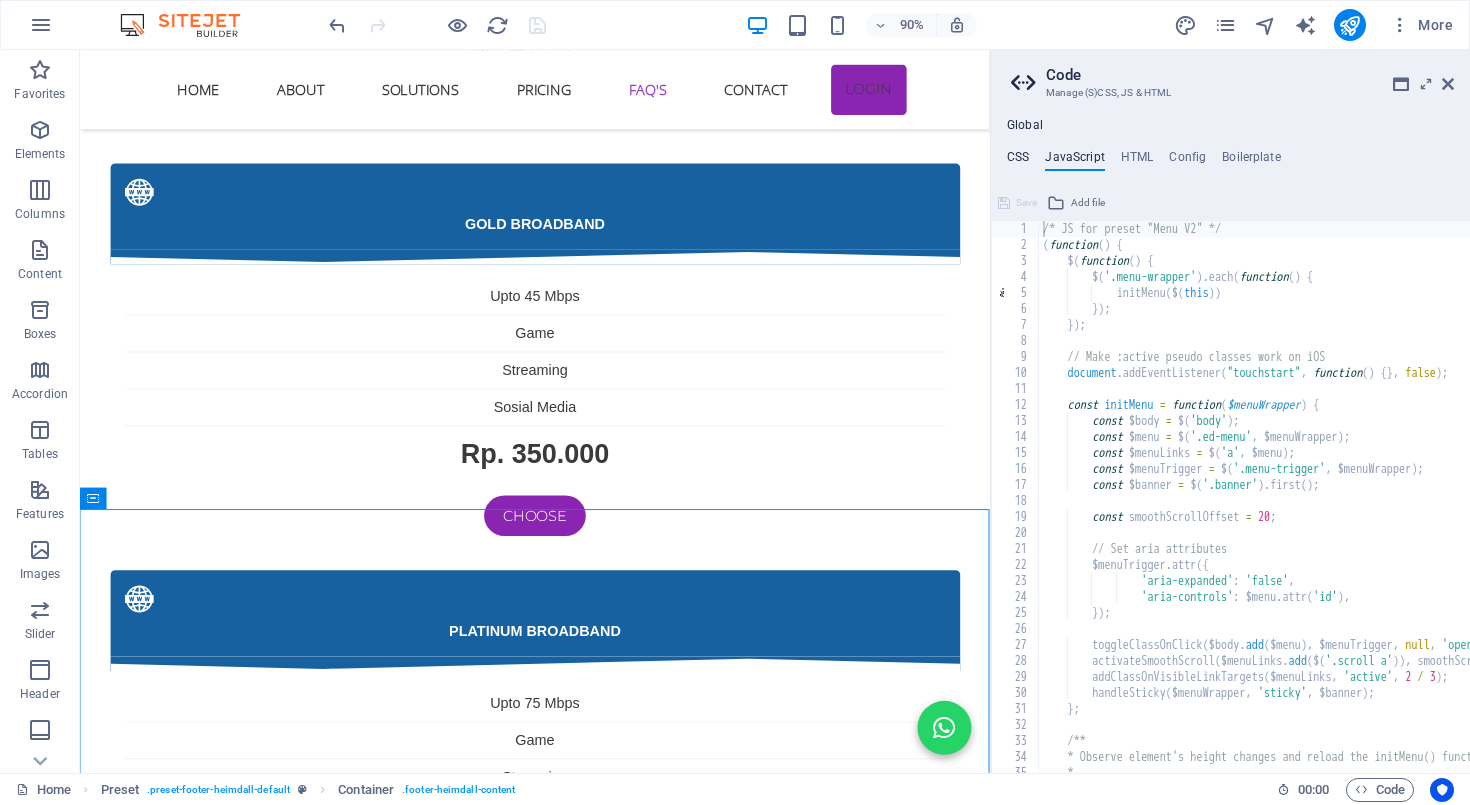 click on "CSS" at bounding box center (1018, 161) 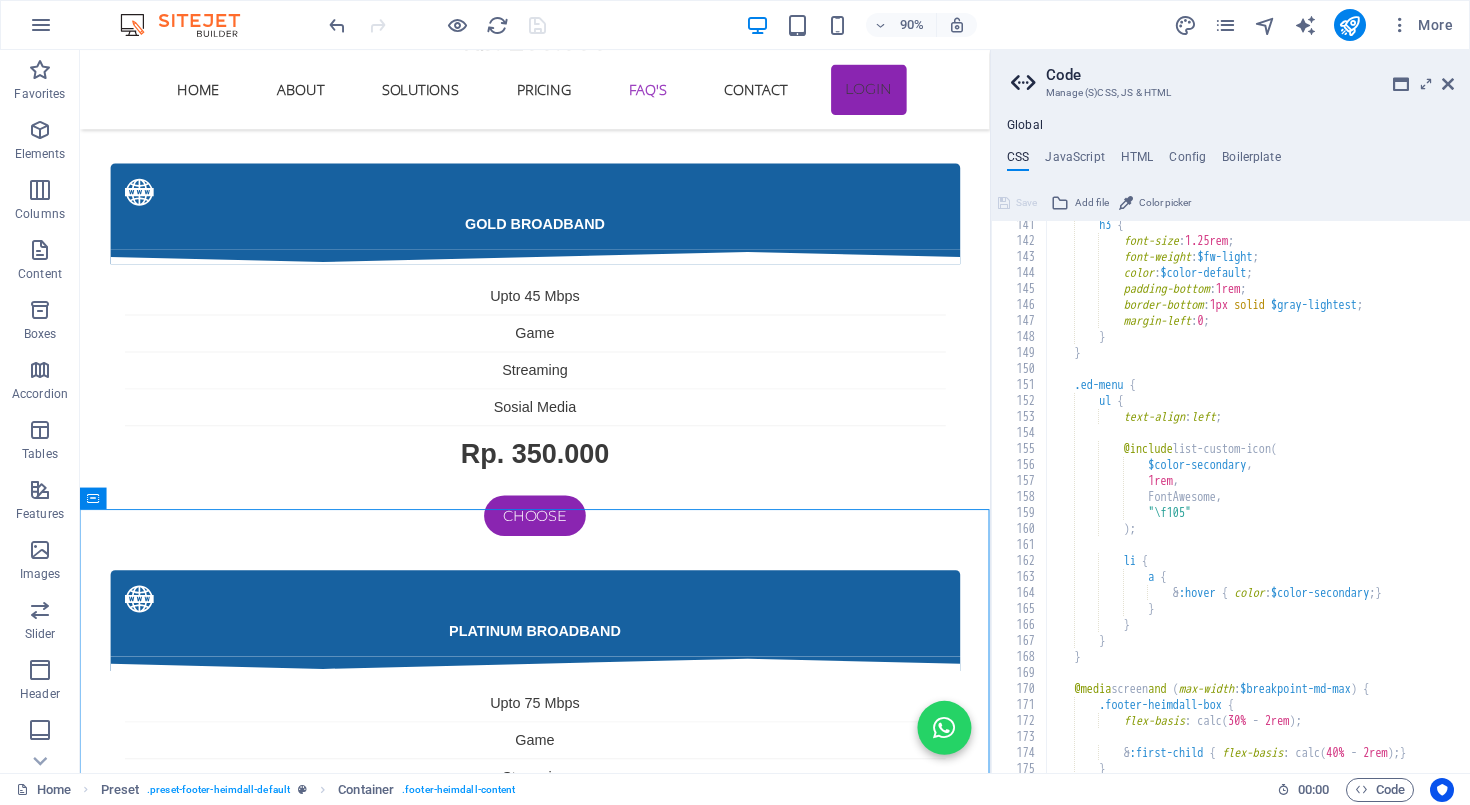 click on "Global" at bounding box center [1025, 126] 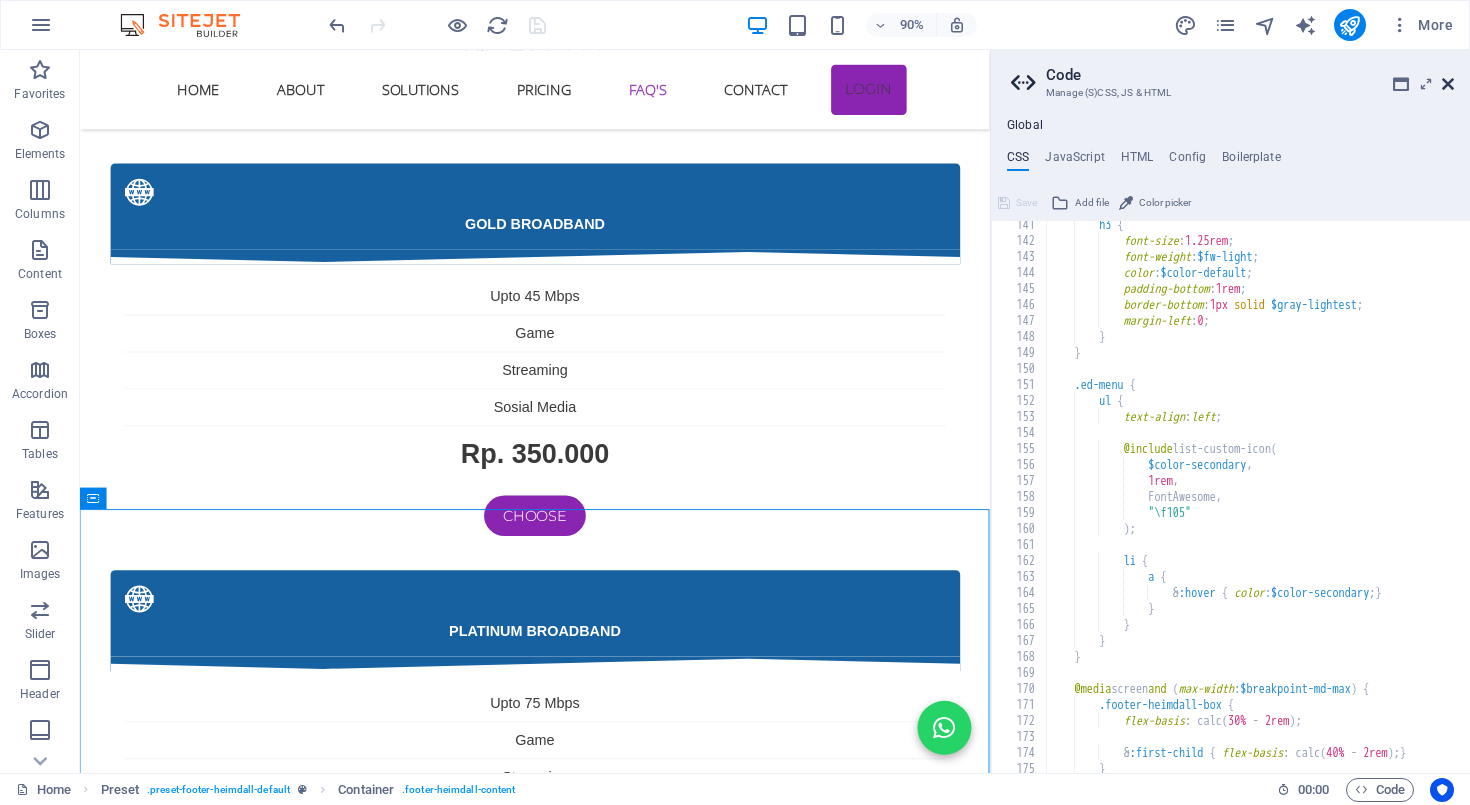 click at bounding box center [1448, 84] 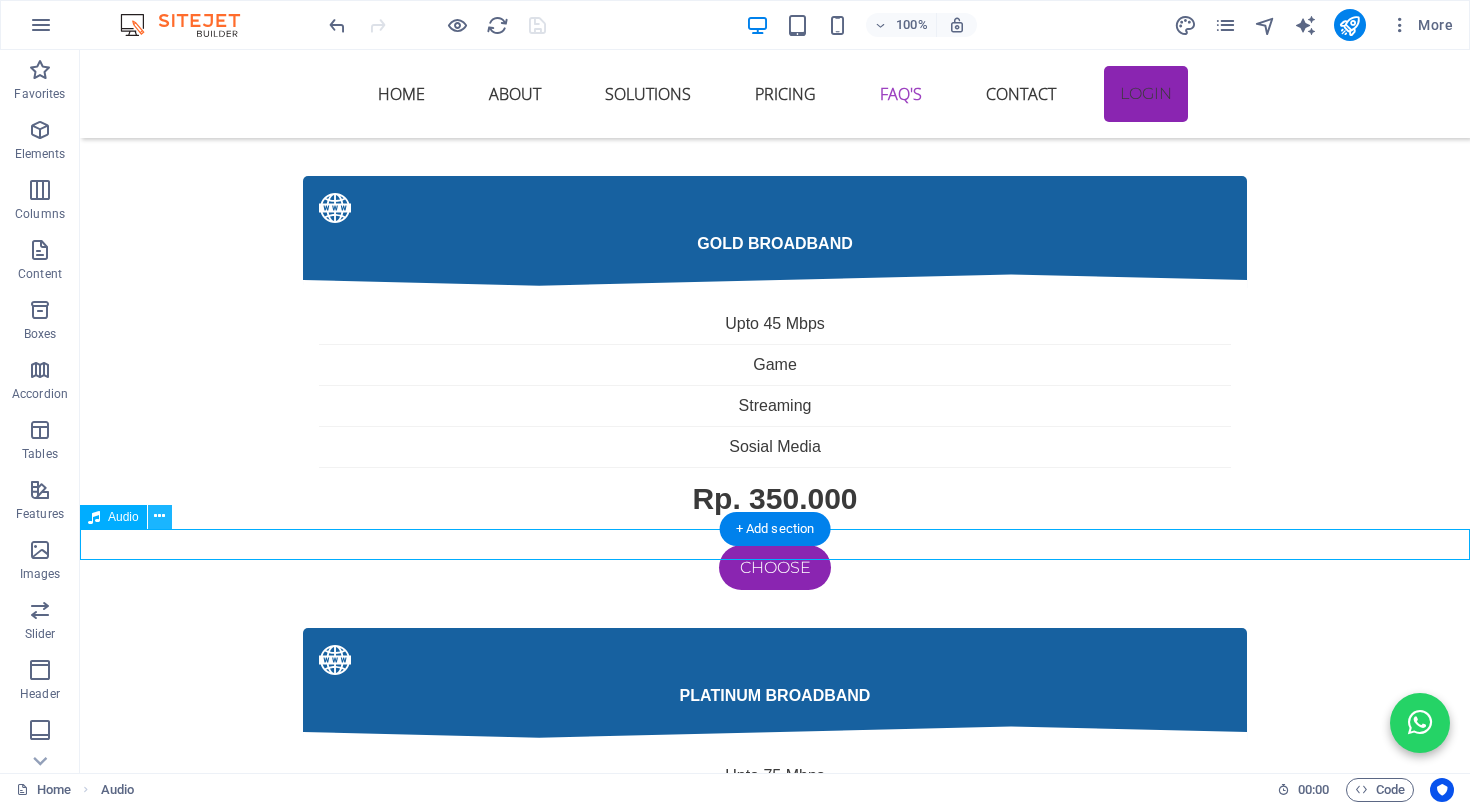 click at bounding box center [159, 516] 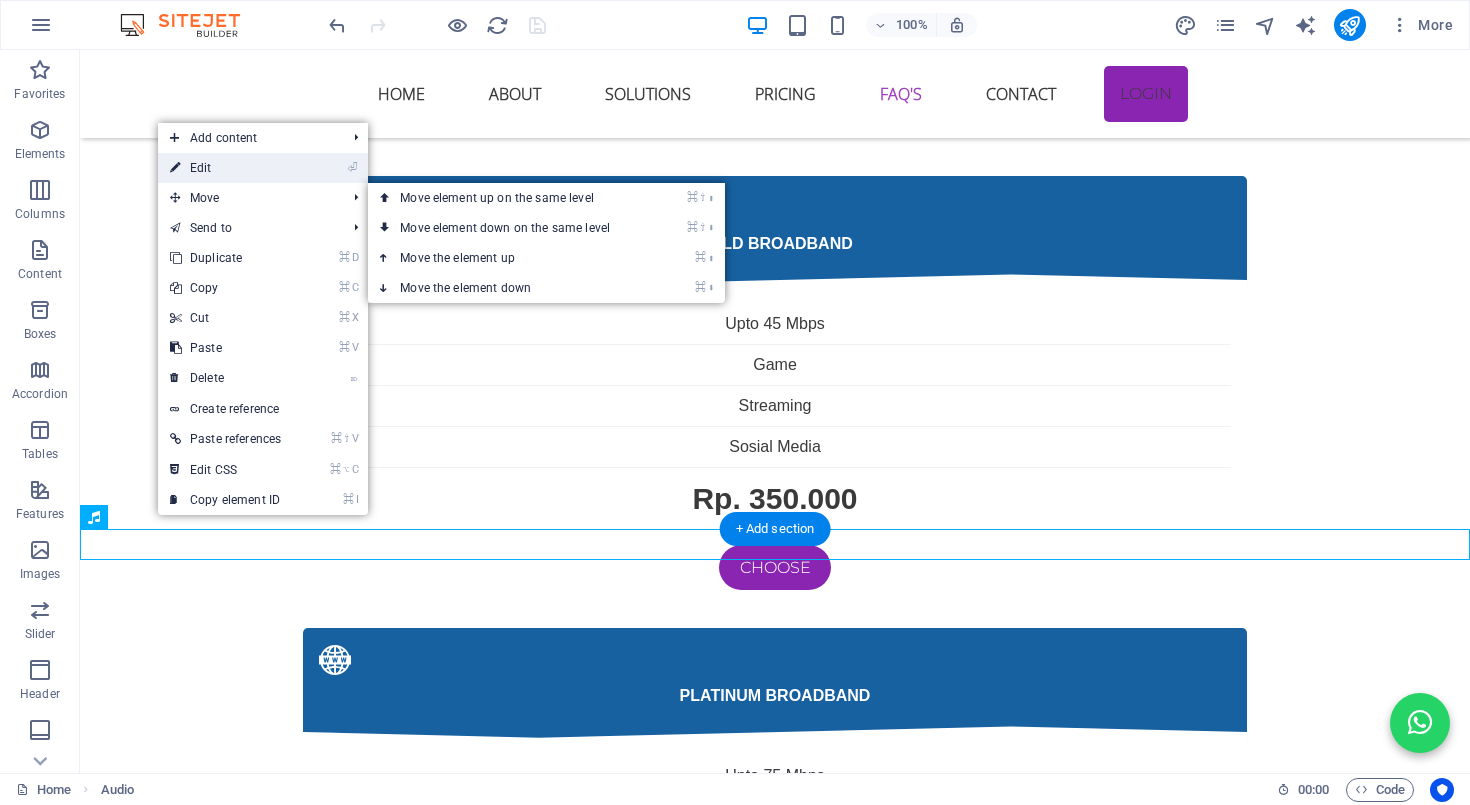 click on "⏎  Edit" at bounding box center (225, 168) 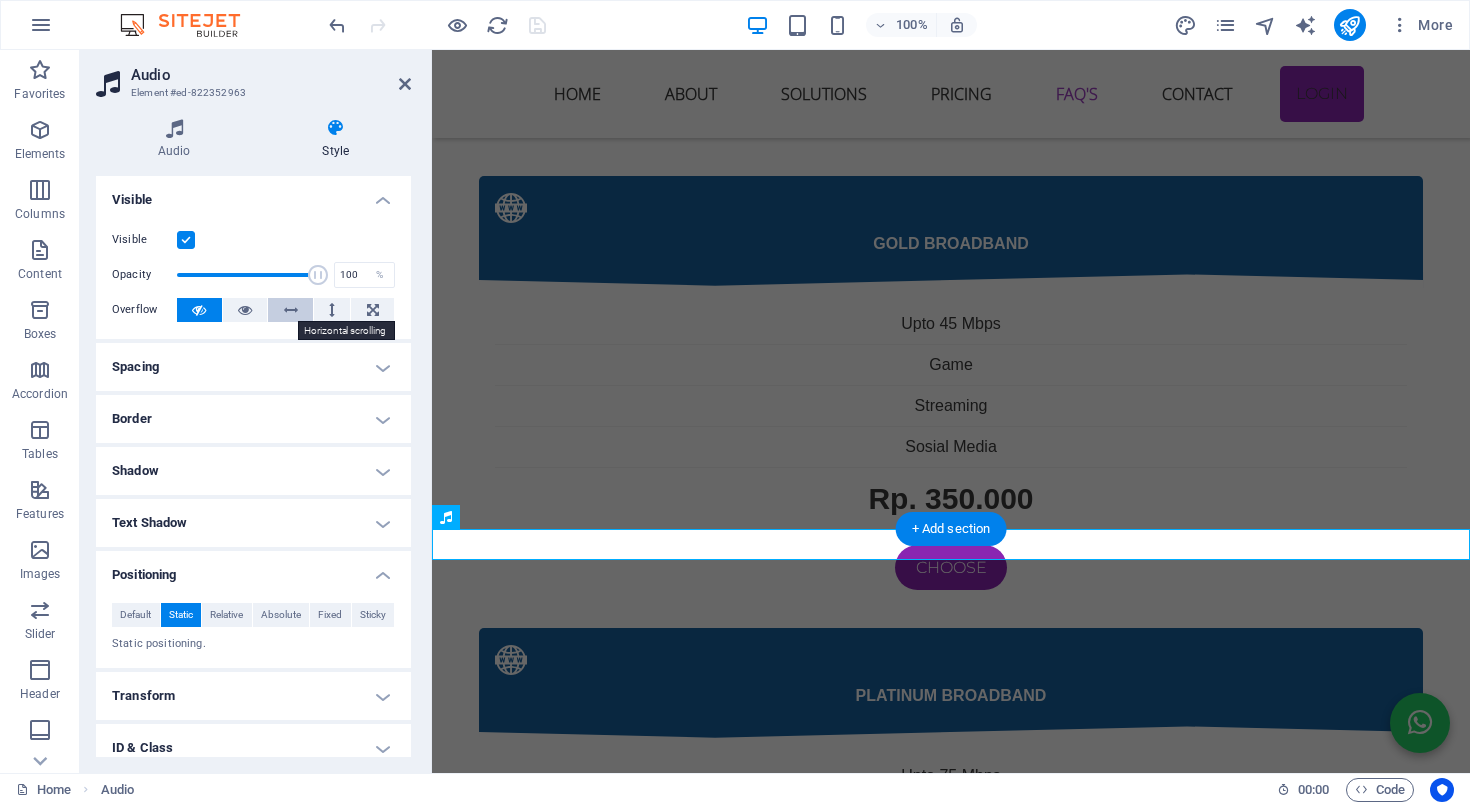 click at bounding box center (291, 310) 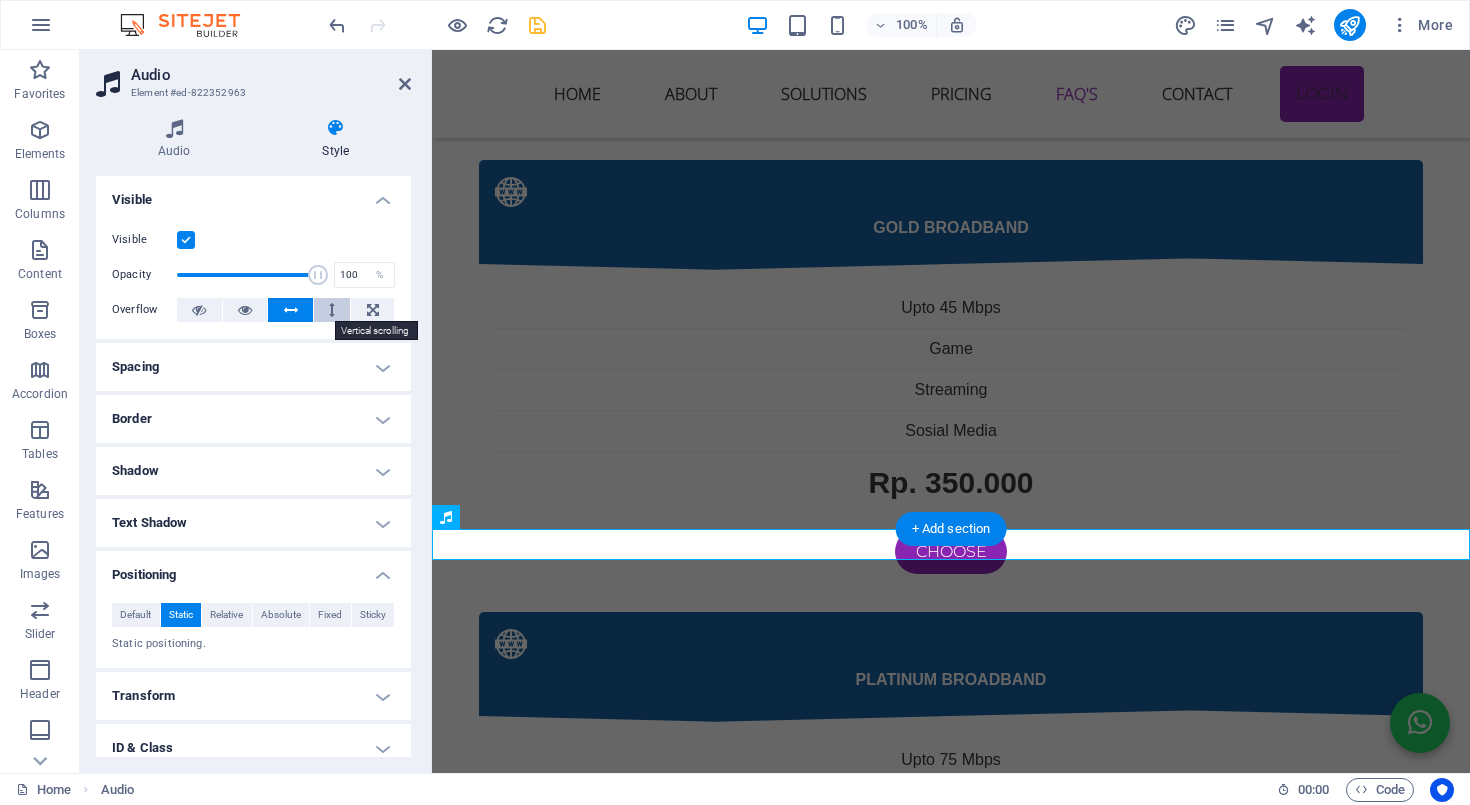 click at bounding box center [332, 310] 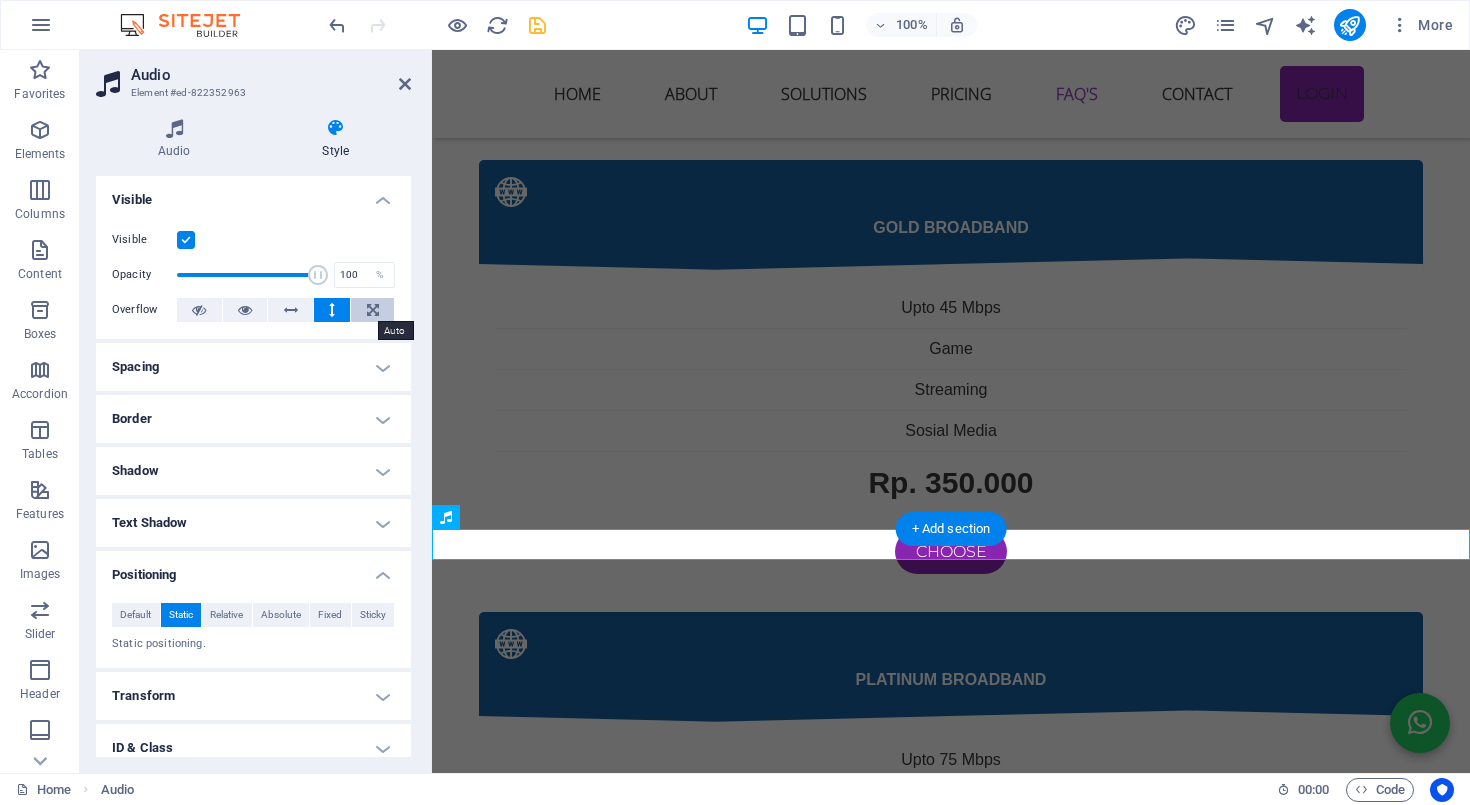 click at bounding box center [373, 310] 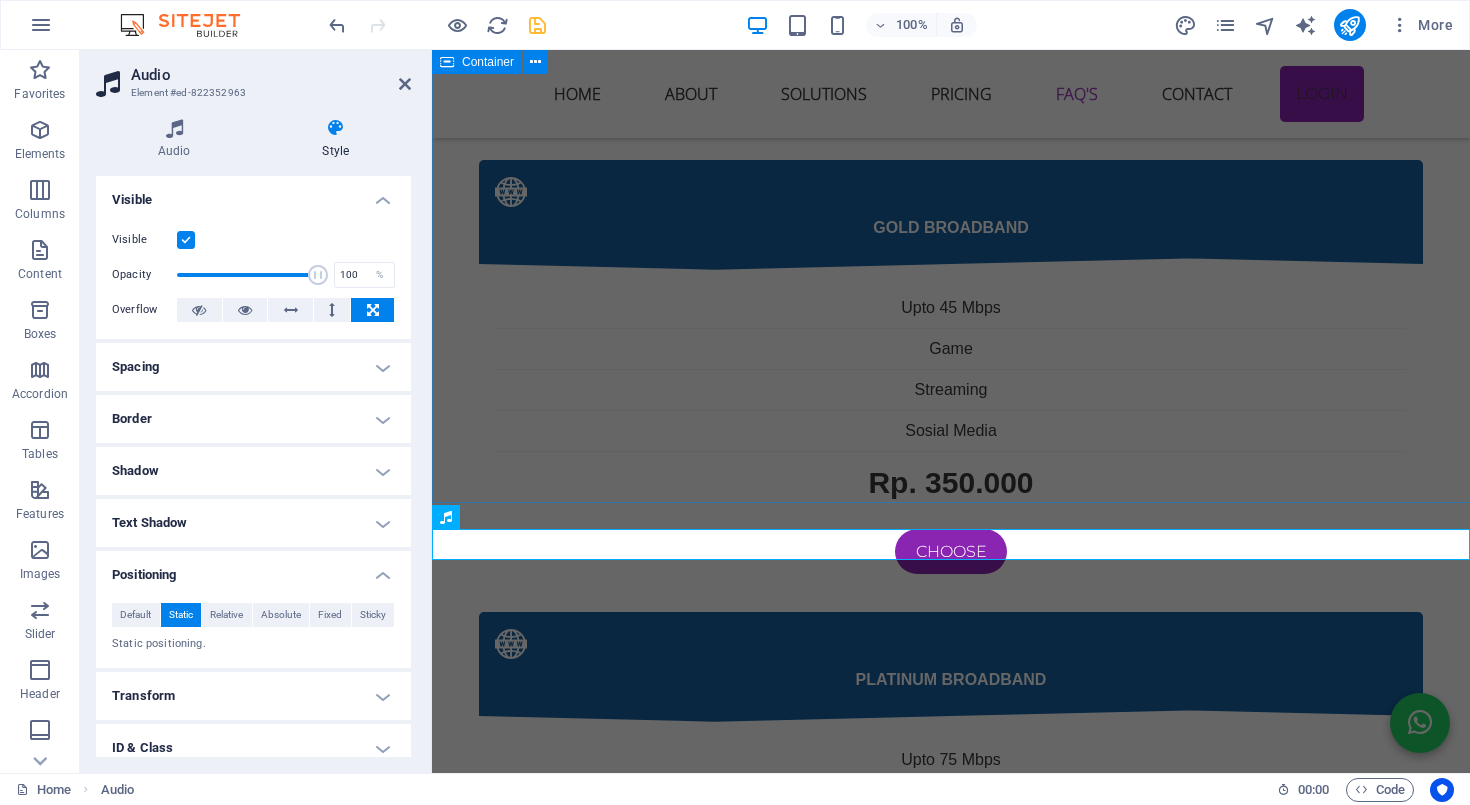 click on "kendala internet sering terjadi Jika menemui kendala internet dengan menggunakan wifi sering diskonek atau tidak mendapatkan sinyal bahkan tidak ada internet maka cara di bawah ini mungkin bisa membantu 1. Sinyal WiFi Lemah di Beberapa Ruangan Penyebab: Lokasi router terlalu jauh atau terhalang tembok tebal, perabotan besar, atau lantai bertingkat. Router bawaan ONU biasanya punya jangkauan terbatas. Solusi: ✅  Letakkan router di posisi tengah rumah dan agak tinggi. ✅ Hindari meletakkan router dekat logam, microwave, atau peralatan elektronik besar. ✅ Tambahkan WiFi extender / repeater atau gunakan Mesh WiFi system untuk jangkauan luas. ✅ Ganti router ONU bawaan ke router yang punya antena lebih kuat atau dual band (2.4GHz & 5GHz). 2. Kecepatan Internet Lambat / Tidak Stabil Penyebab: Banyak perangkat tersambung sekaligus. Interferensi dari jaringan tetangga (terutama di frekuensi 2.4GHz). Router lama atau firmware belum update. Solusi: ✅ Perbarui firmware router. Penyebab: Solusi: Penyebab: Solusi:" at bounding box center (951, 2763) 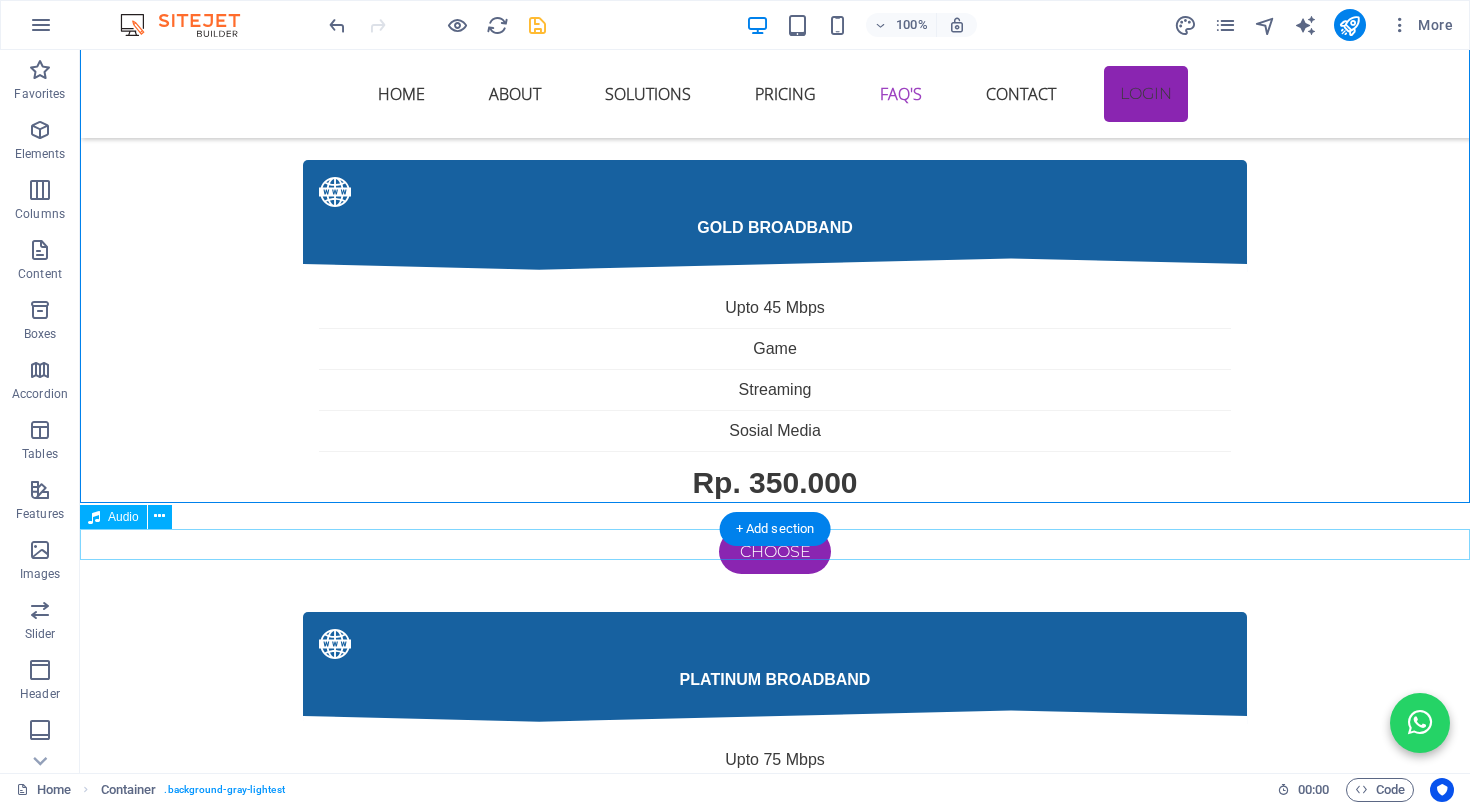 click at bounding box center (775, 3913) 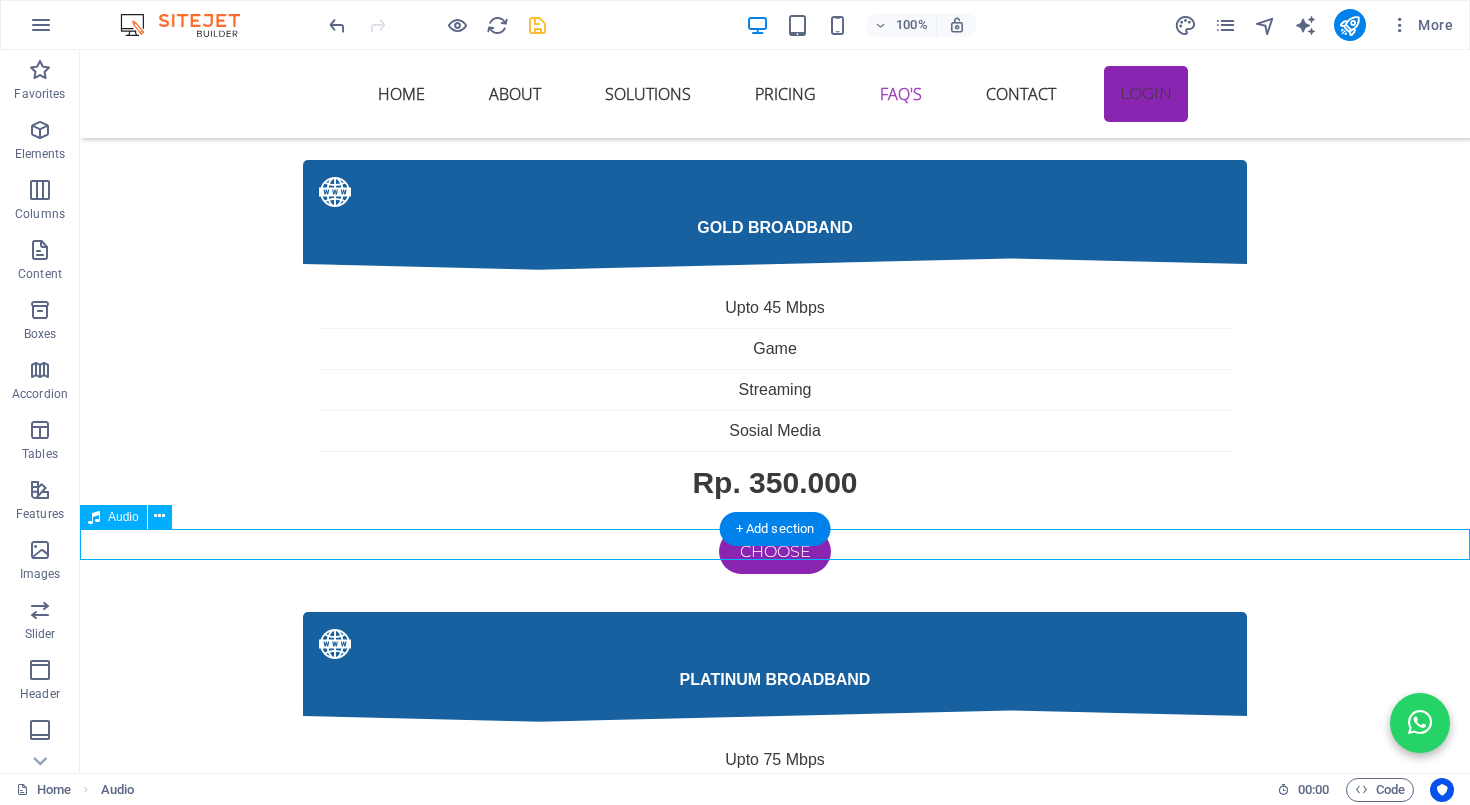 click at bounding box center (775, 3913) 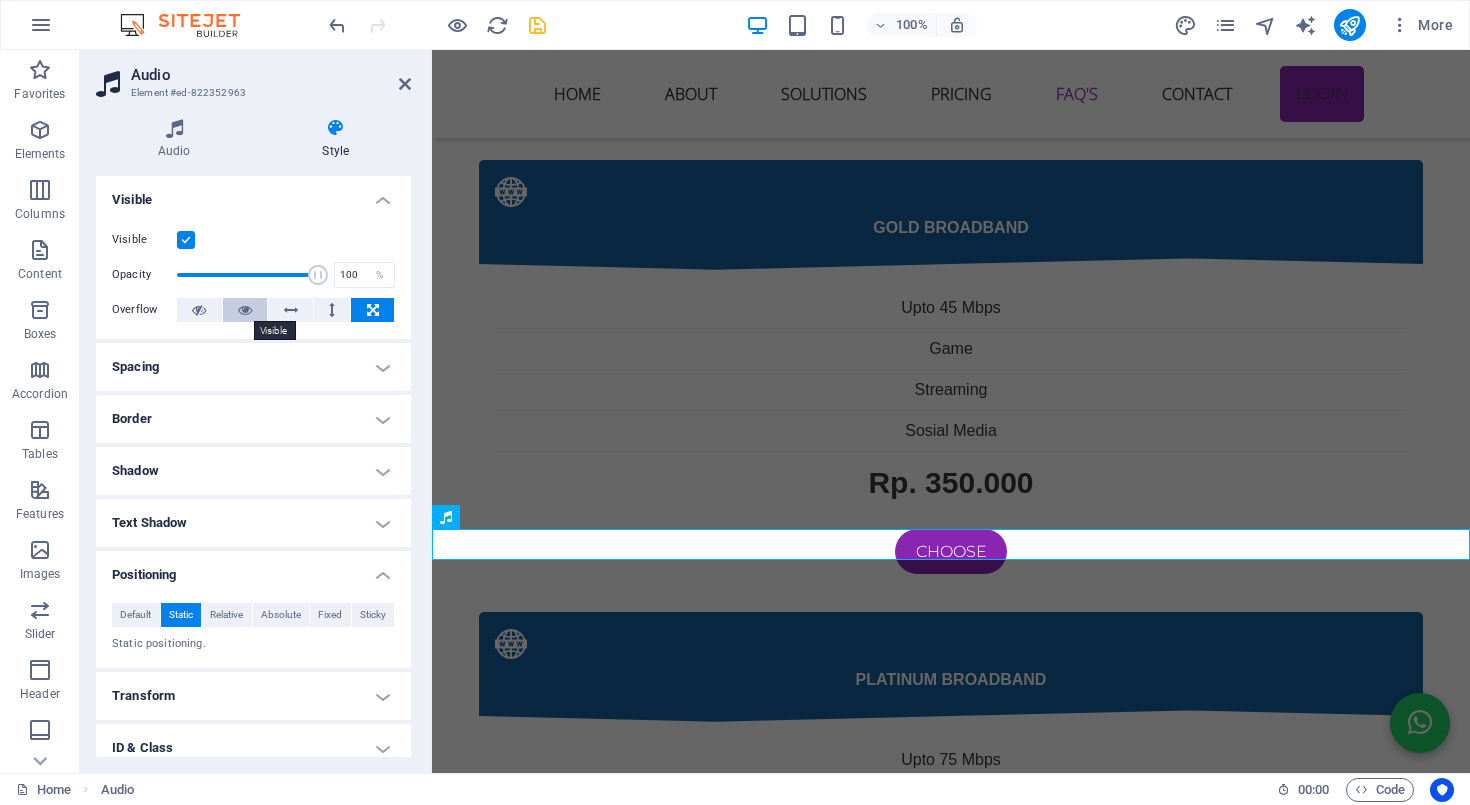 click at bounding box center (245, 310) 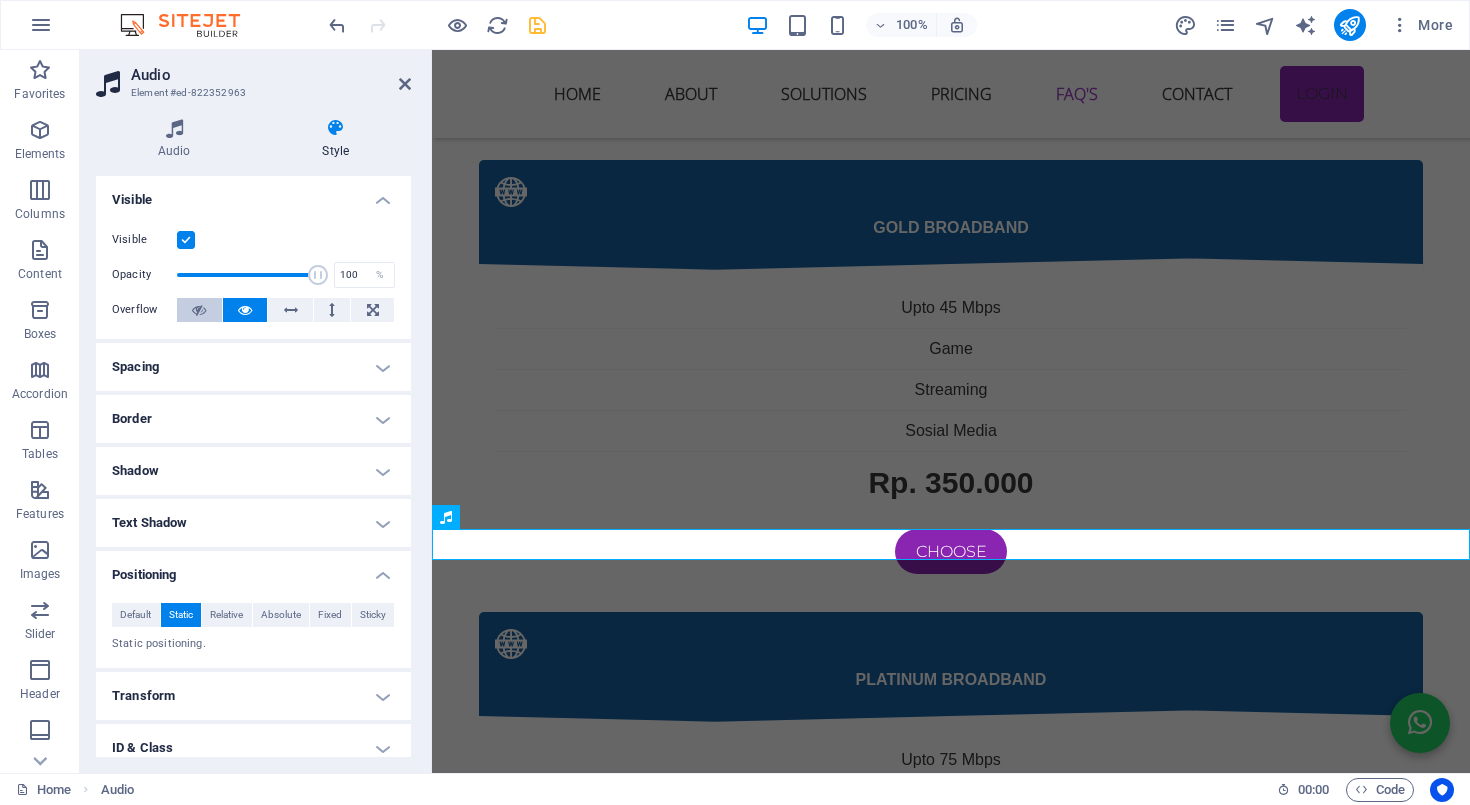 click at bounding box center (199, 310) 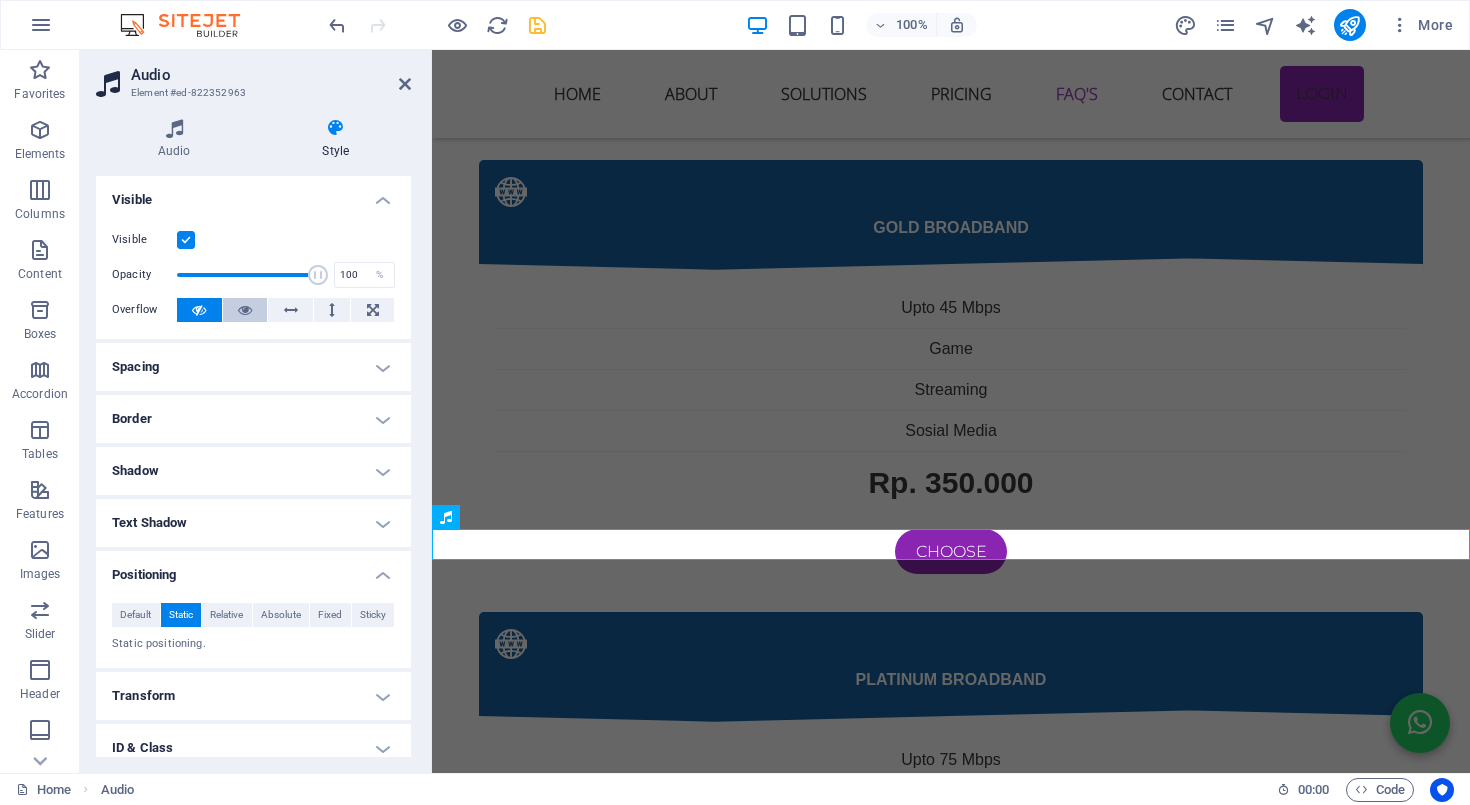 click at bounding box center (245, 310) 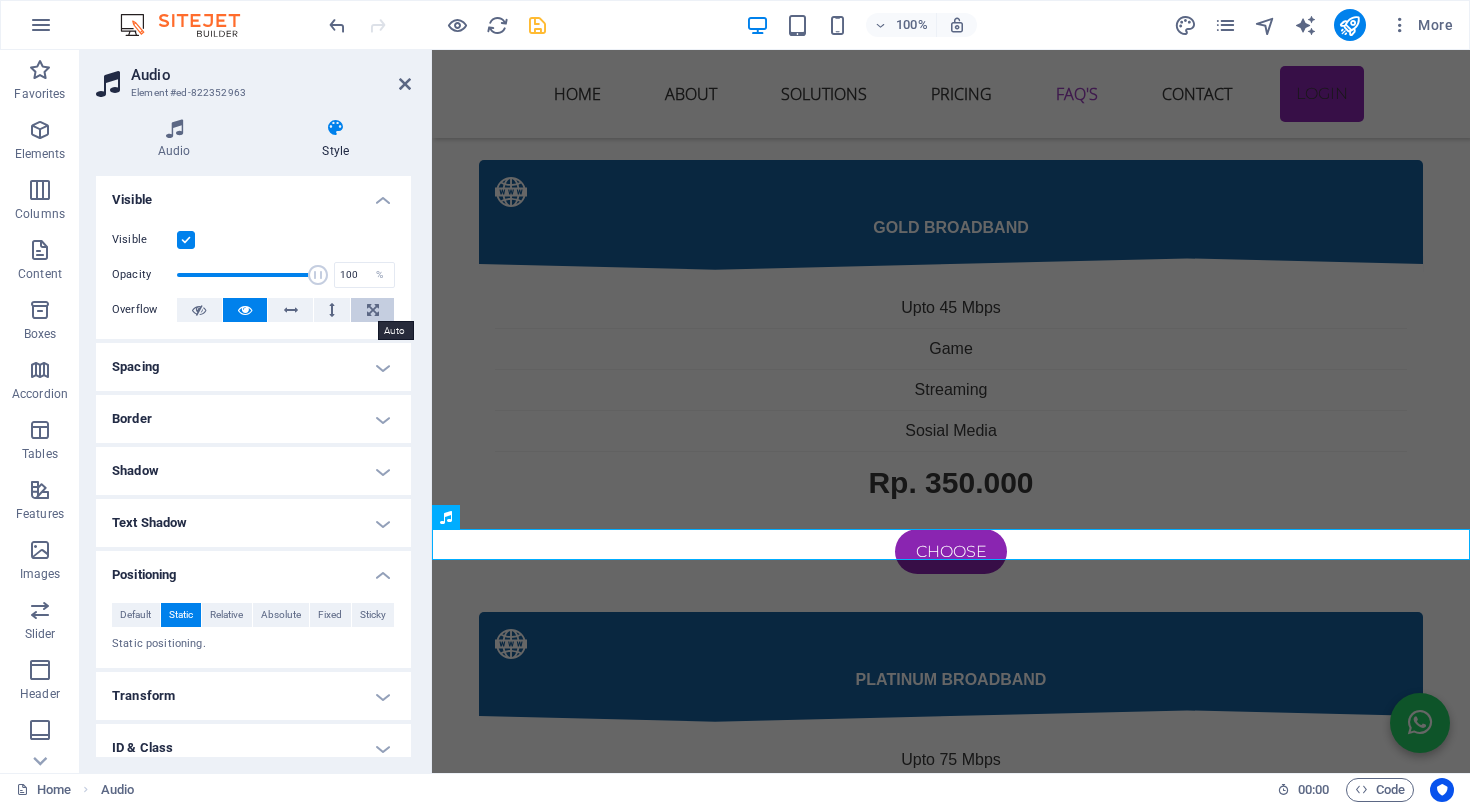 click at bounding box center (372, 310) 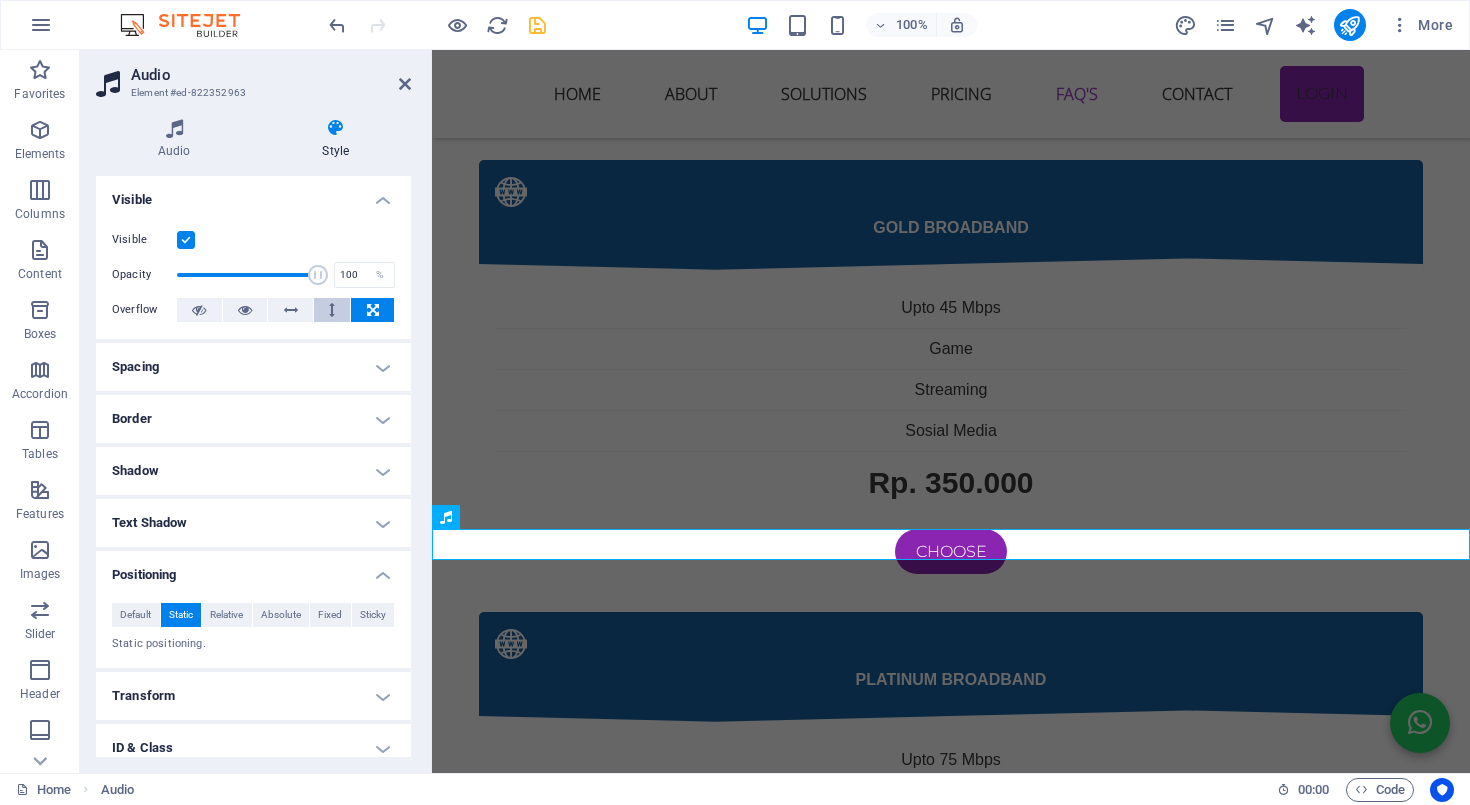 click at bounding box center (332, 310) 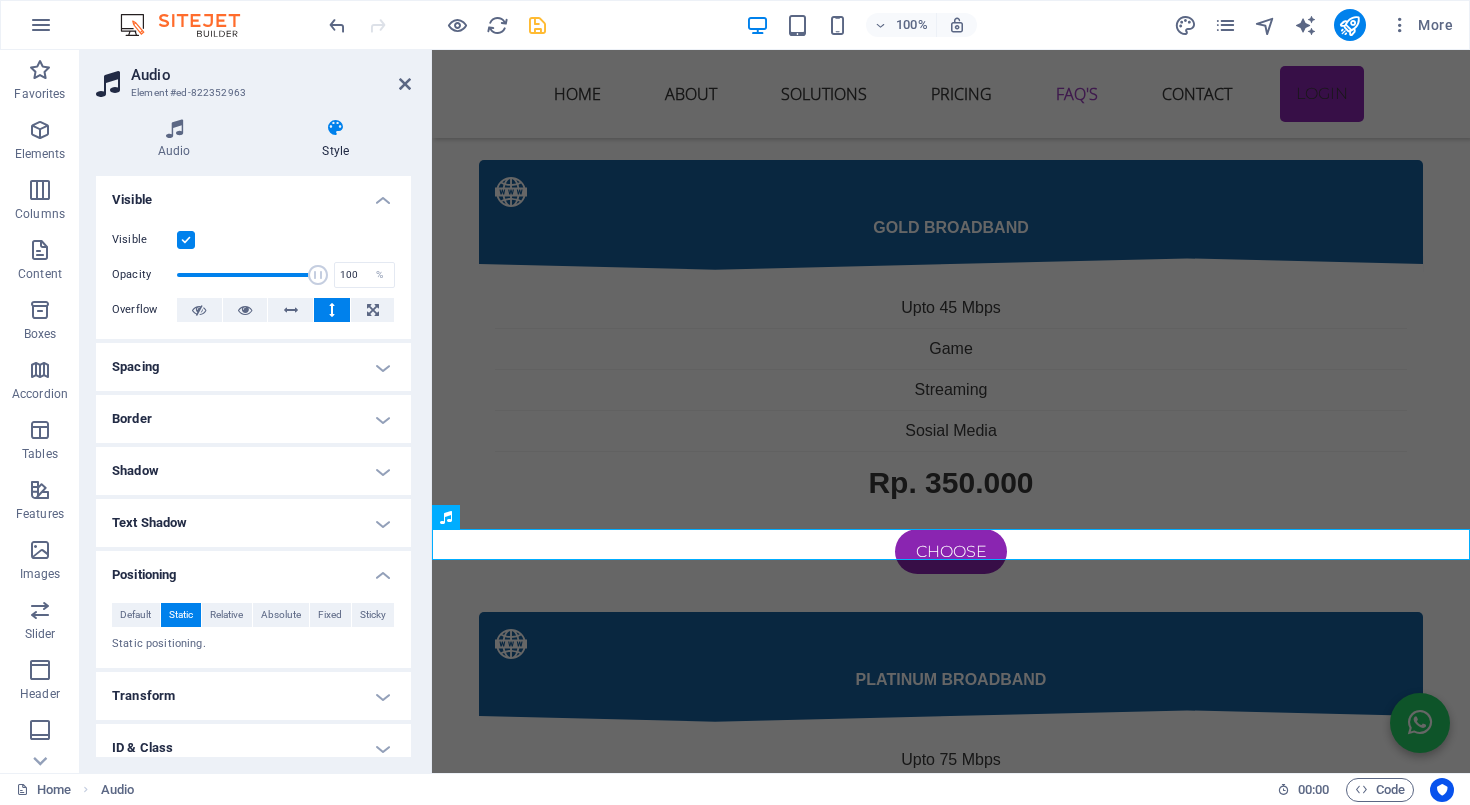 click on "Shadow" at bounding box center (253, 471) 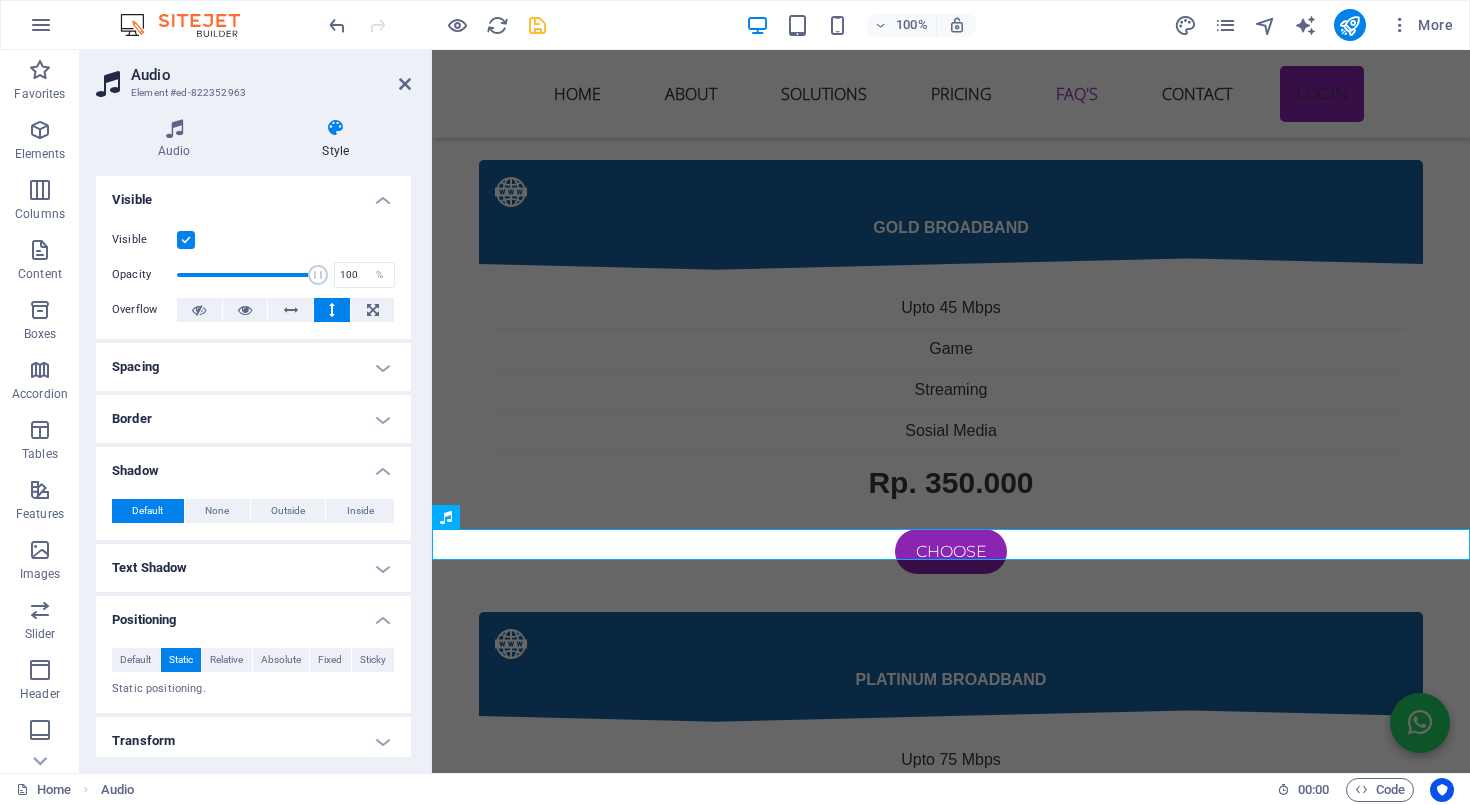 click on "Shadow" at bounding box center [253, 465] 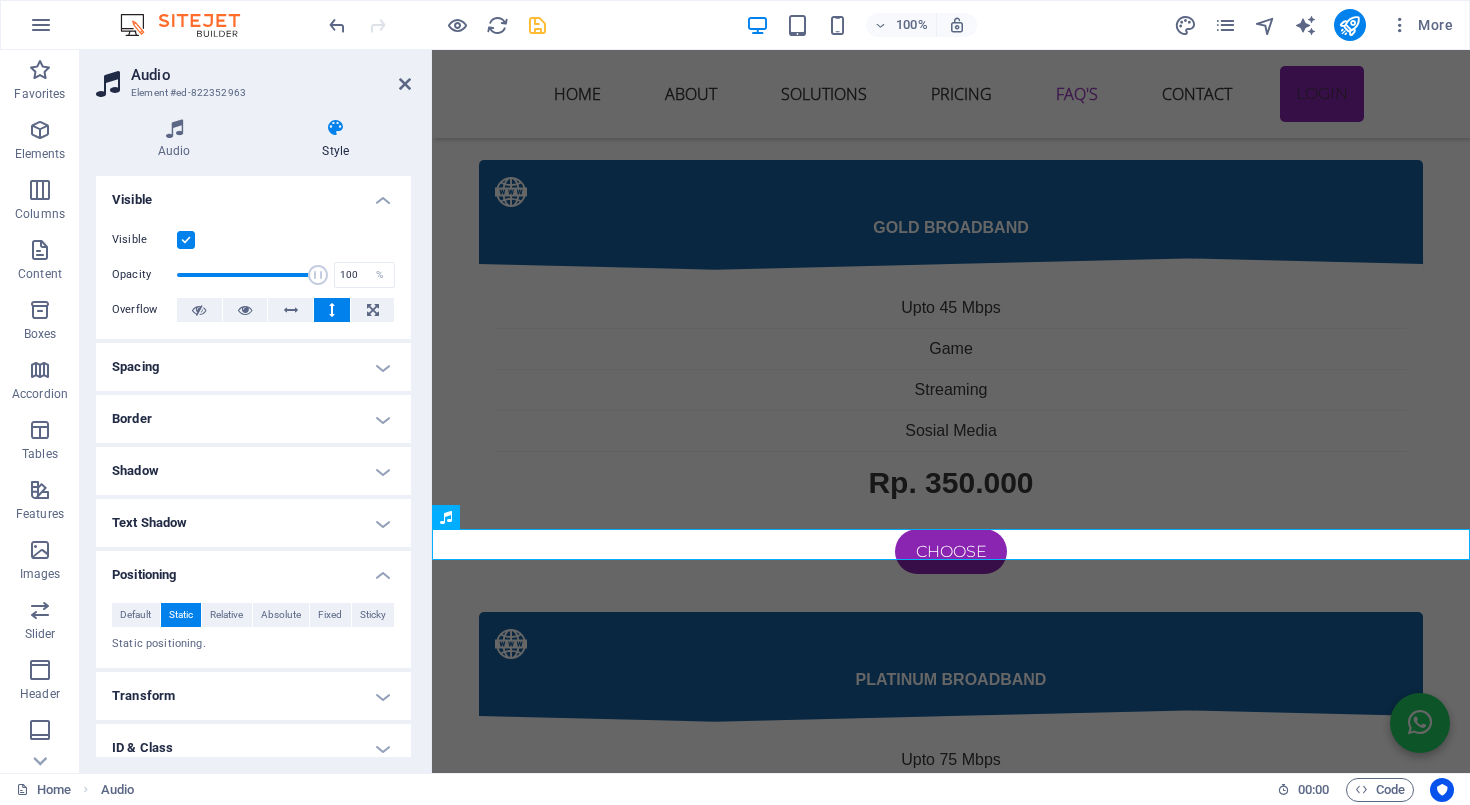 click on "Border" at bounding box center (253, 419) 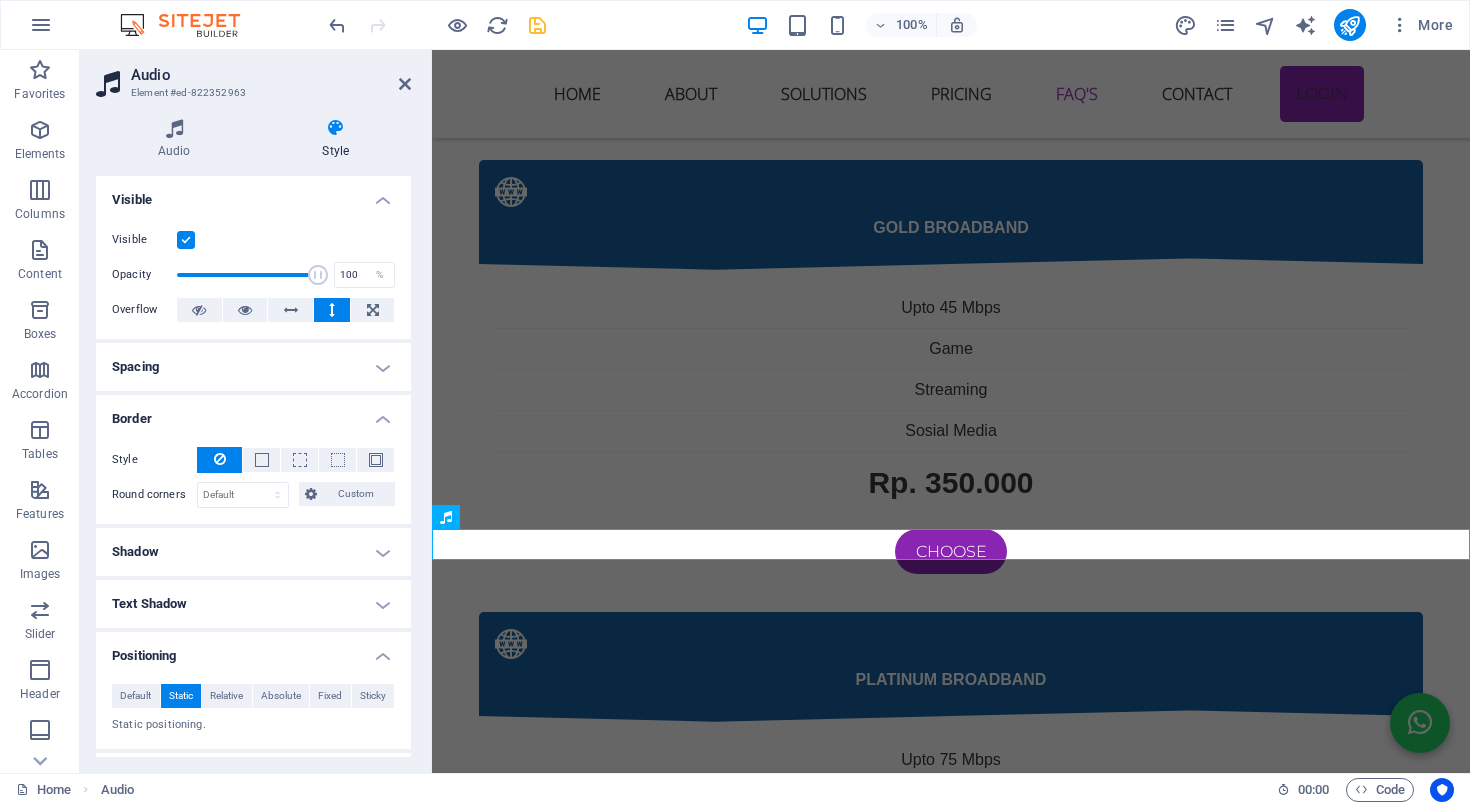 click on "Border" at bounding box center (253, 413) 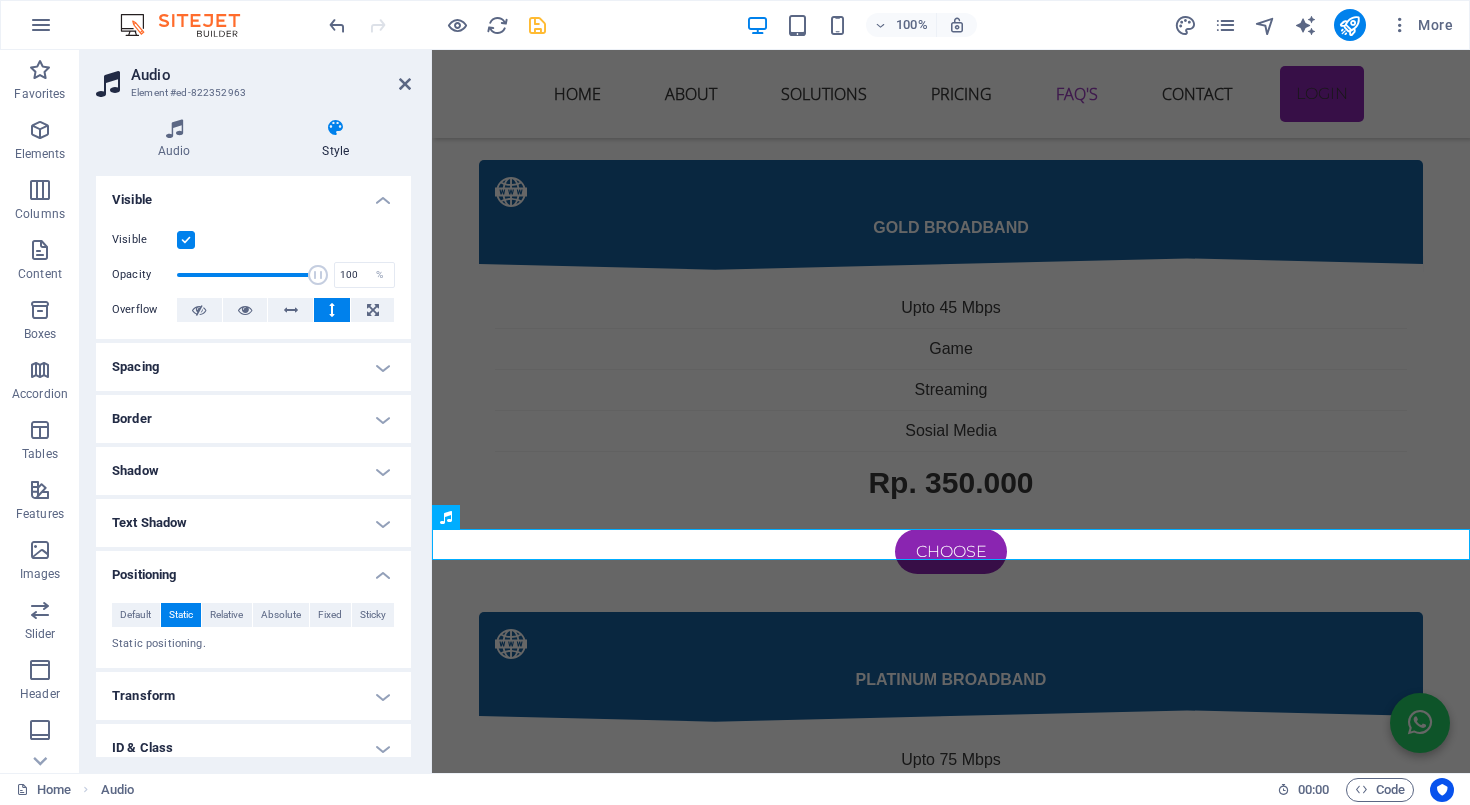 click on "Spacing" at bounding box center [253, 367] 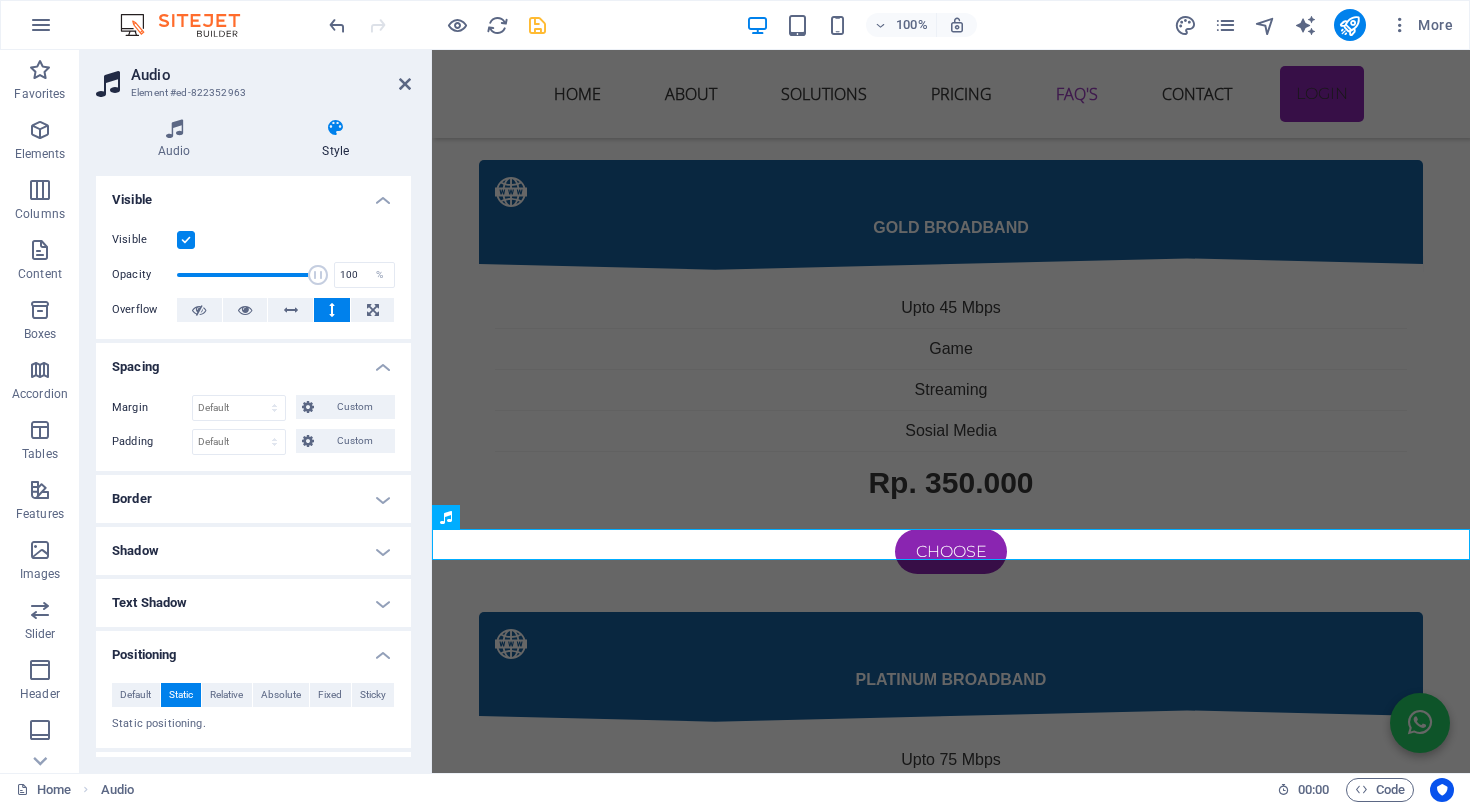 click on "Spacing" at bounding box center [253, 361] 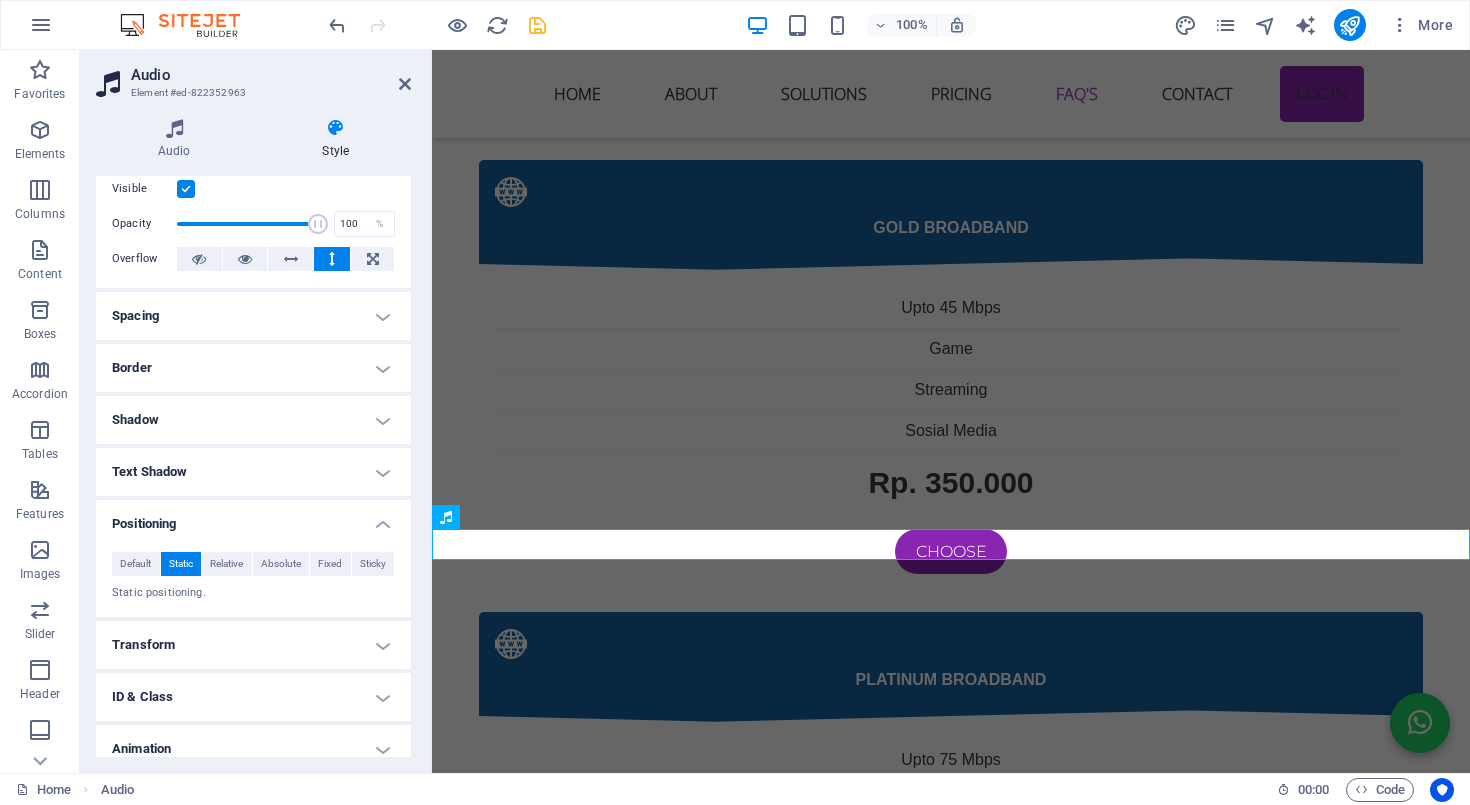 scroll, scrollTop: 58, scrollLeft: 0, axis: vertical 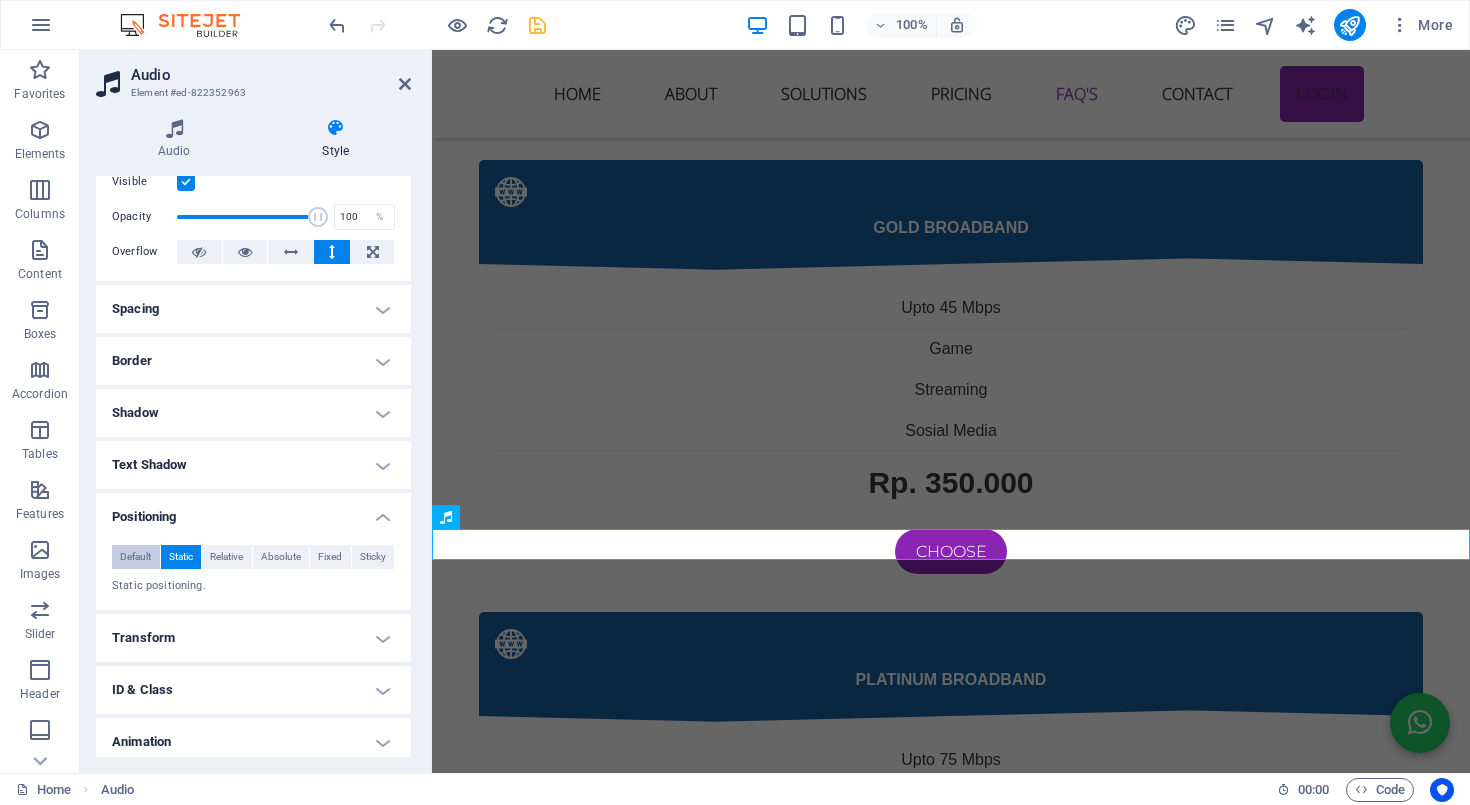 click on "Default" at bounding box center [135, 557] 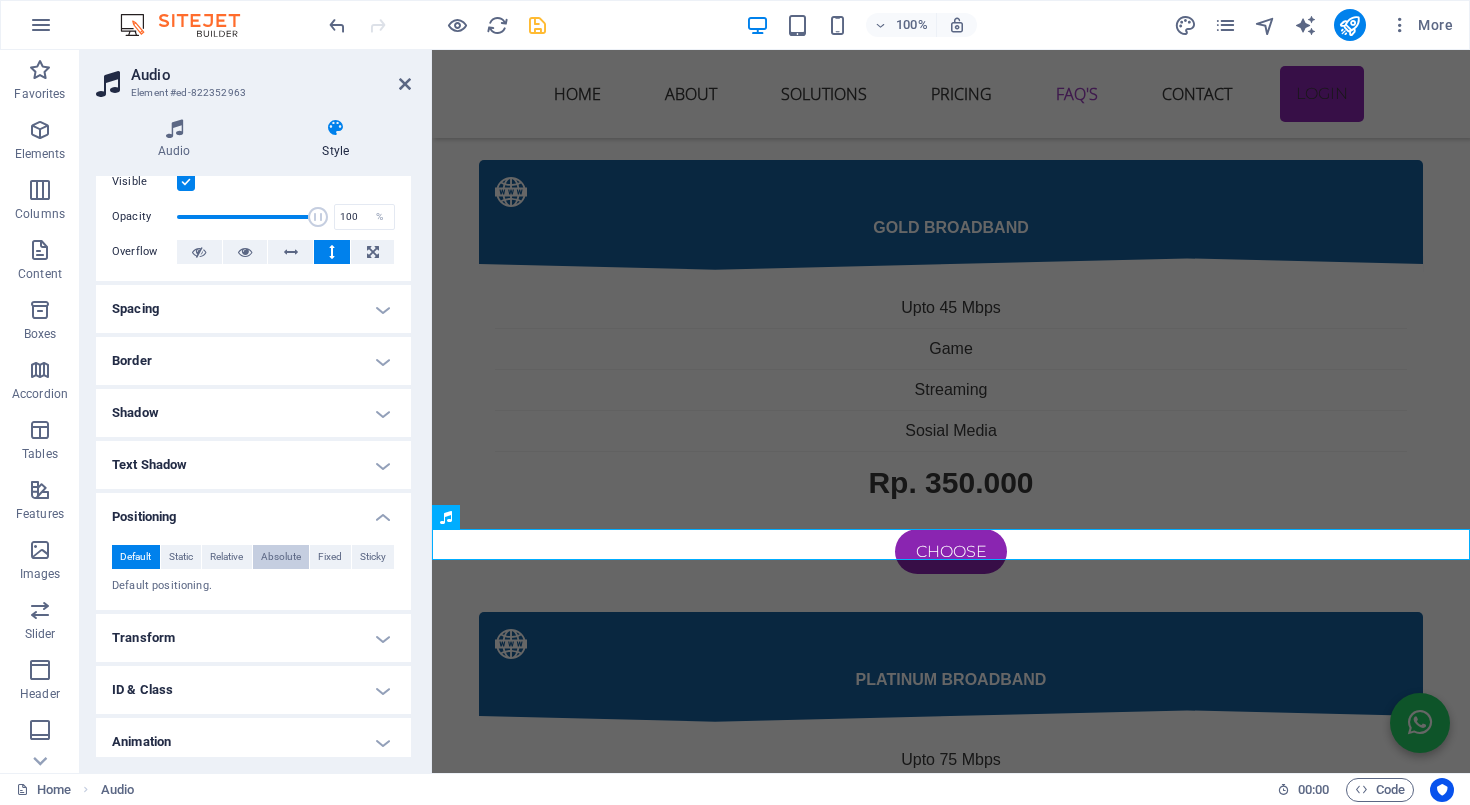 click on "Absolute" at bounding box center [281, 557] 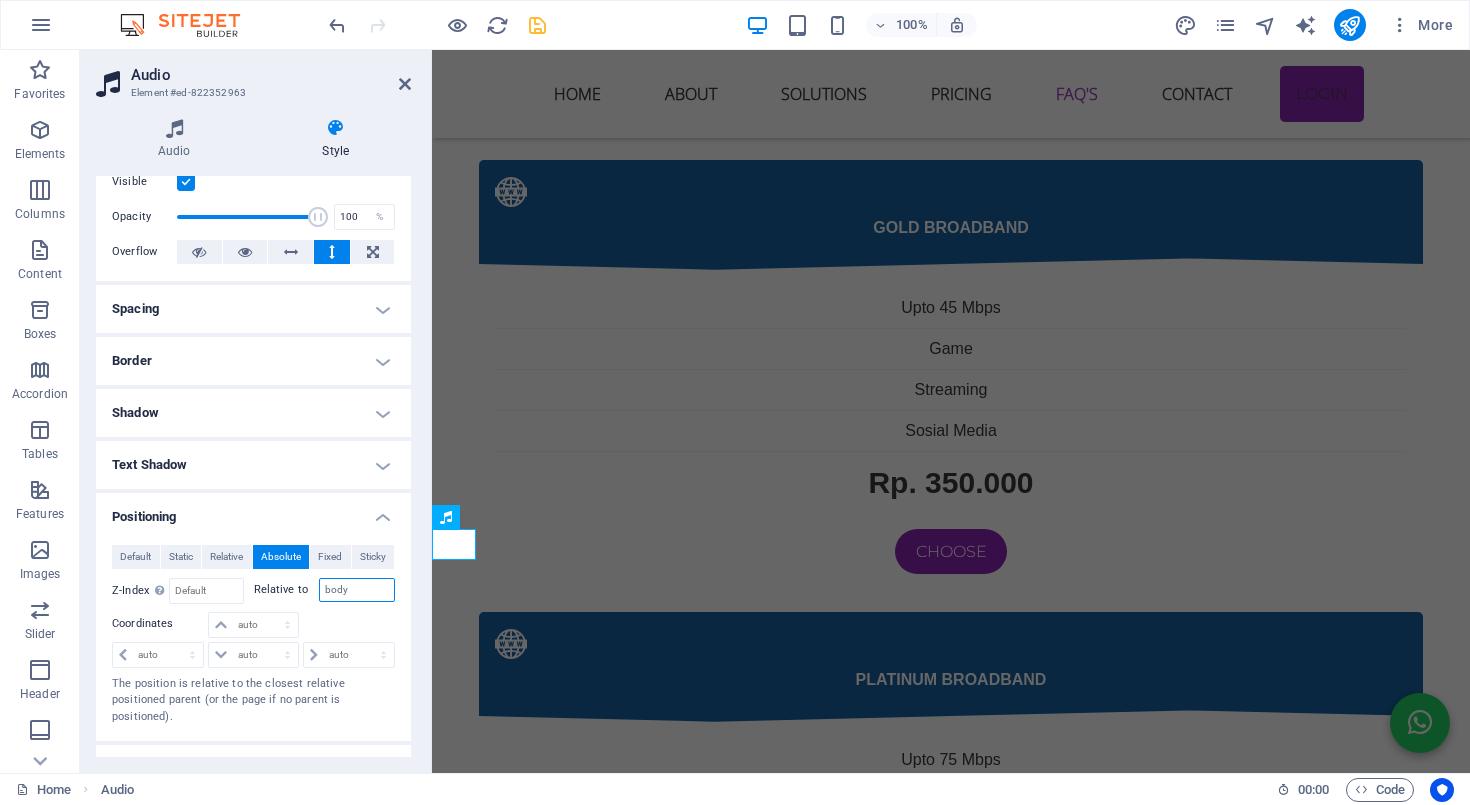 click on "body" at bounding box center [357, 590] 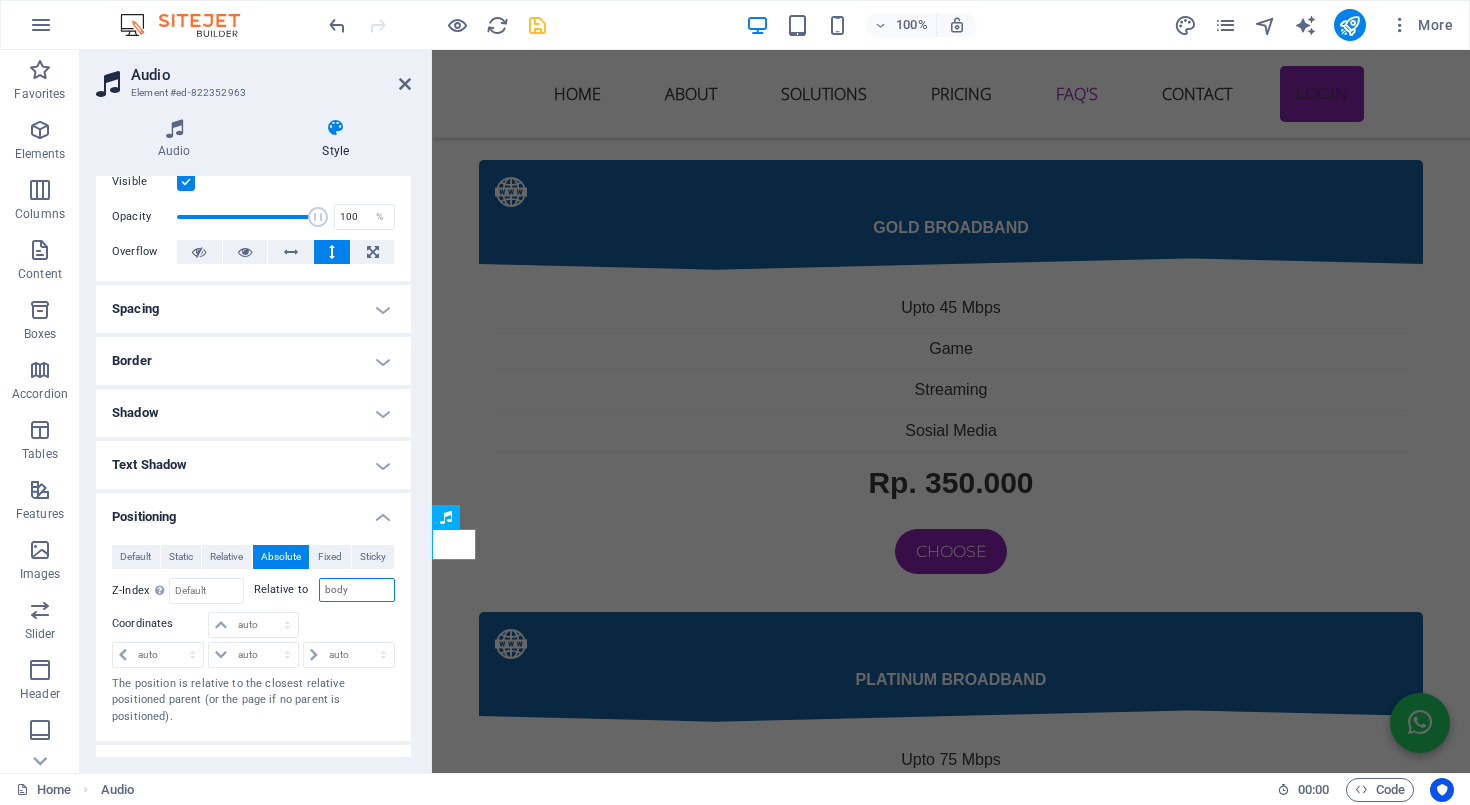 click on "body" at bounding box center (357, 590) 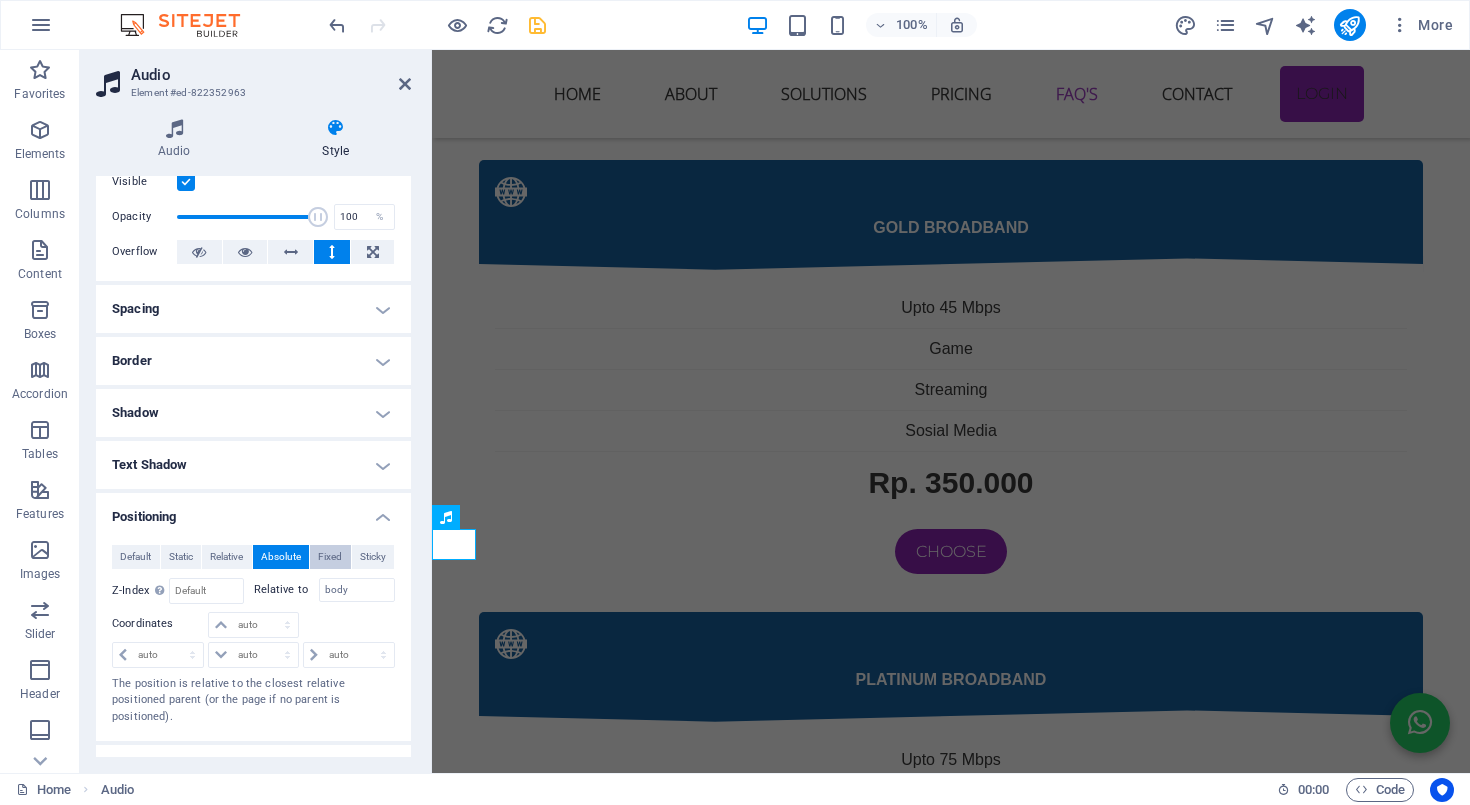 click on "Fixed" at bounding box center [330, 557] 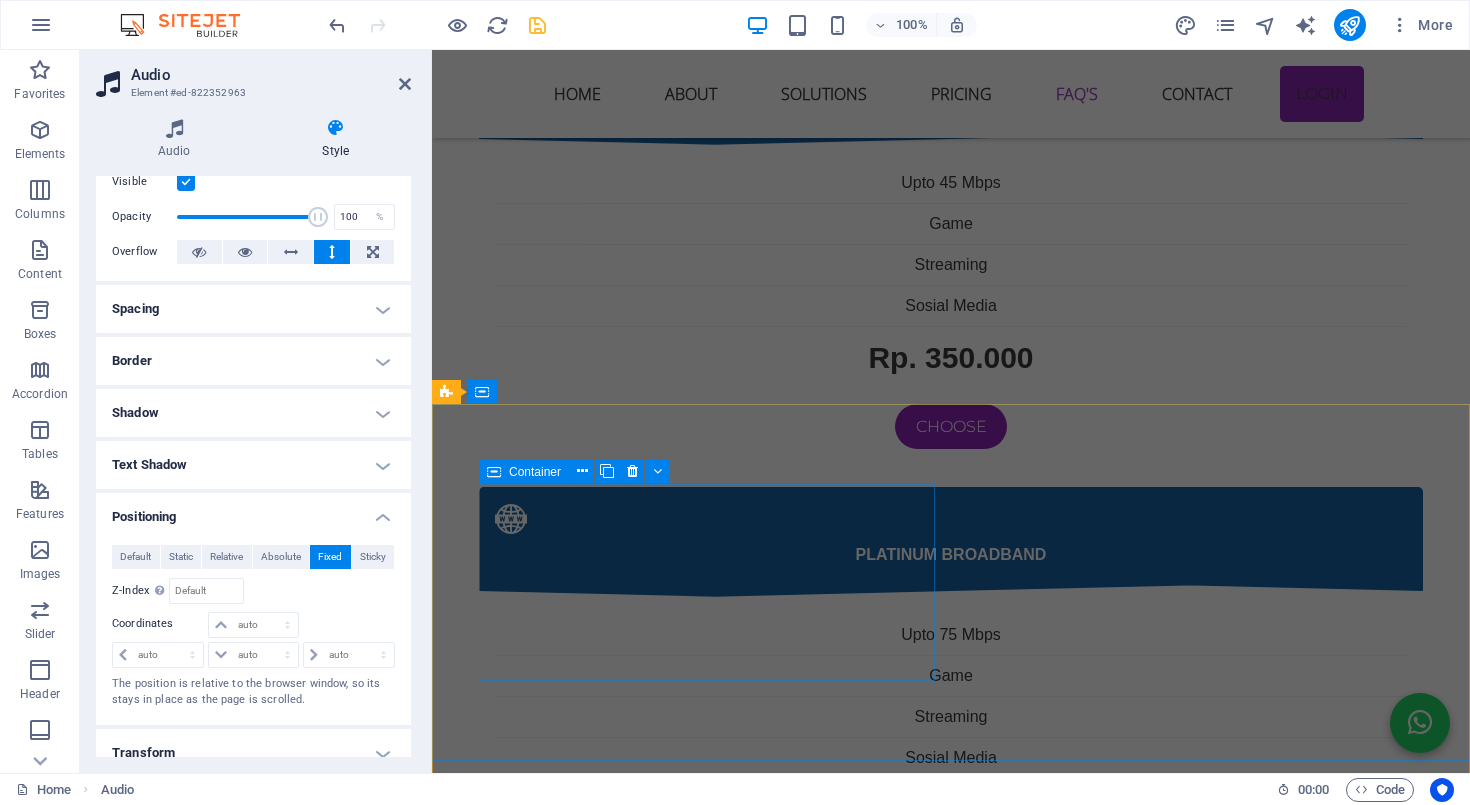 scroll, scrollTop: 5972, scrollLeft: 0, axis: vertical 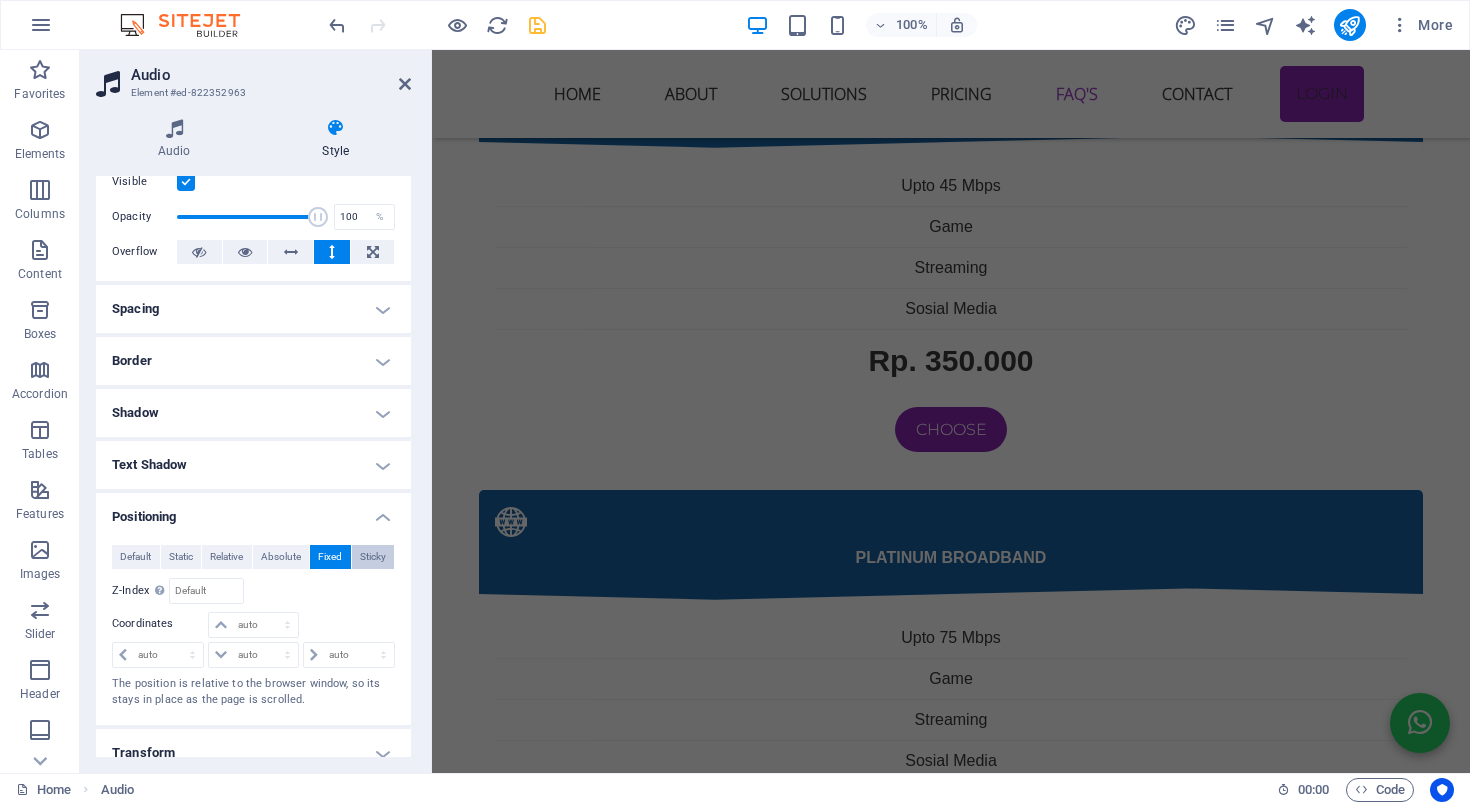 click on "Sticky" at bounding box center (373, 557) 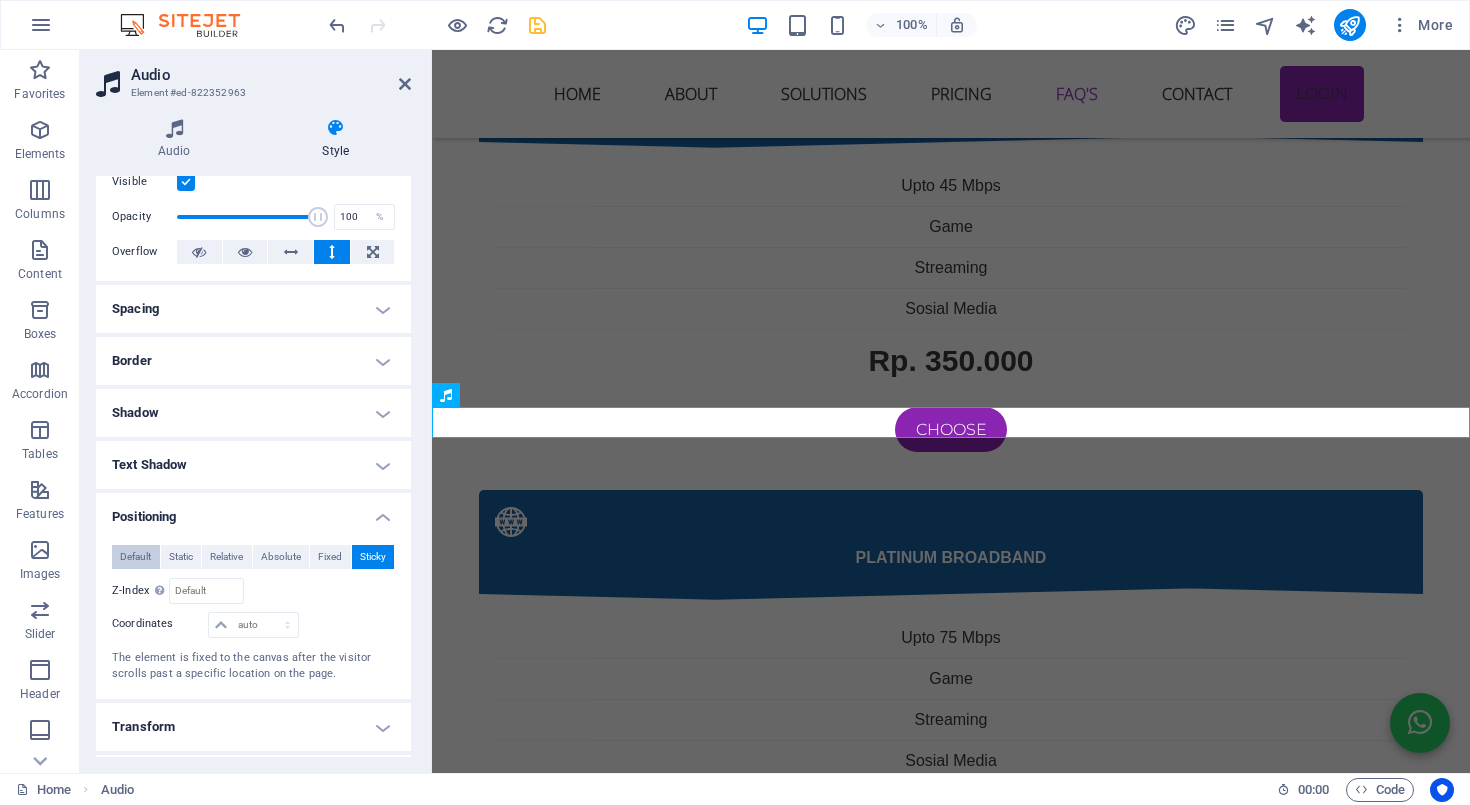 click on "Default" at bounding box center [136, 557] 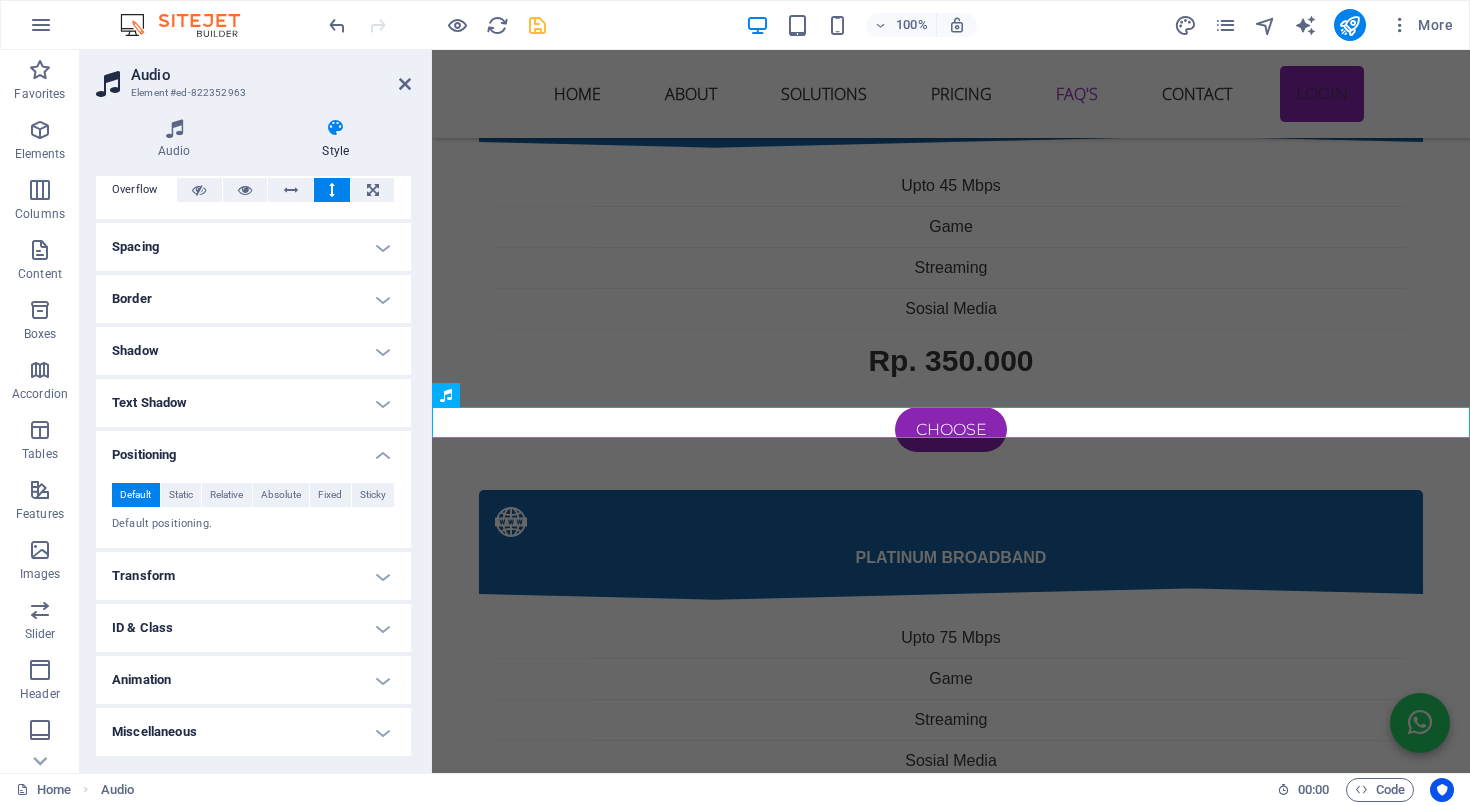scroll, scrollTop: 118, scrollLeft: 0, axis: vertical 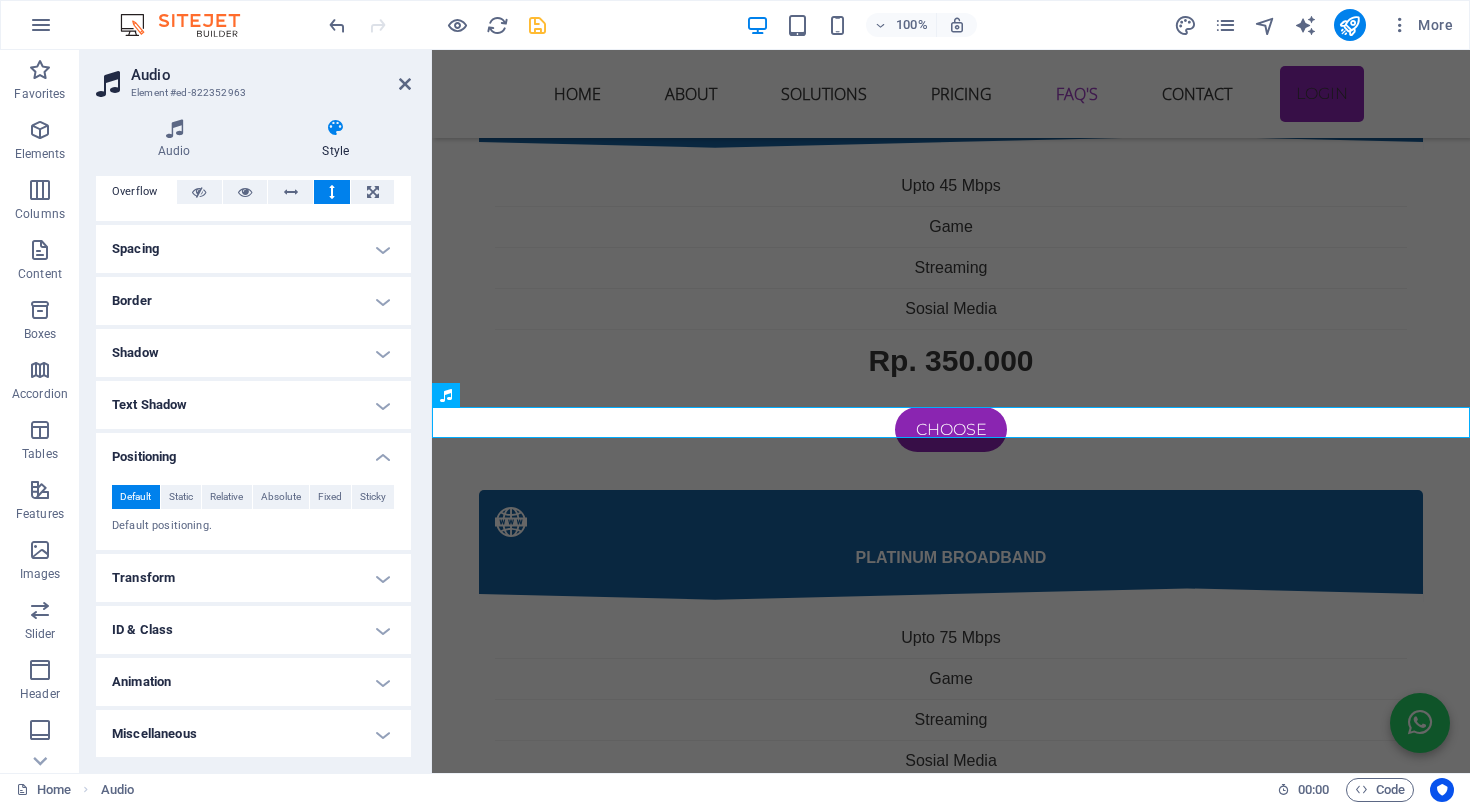 click on "Miscellaneous" at bounding box center [253, 734] 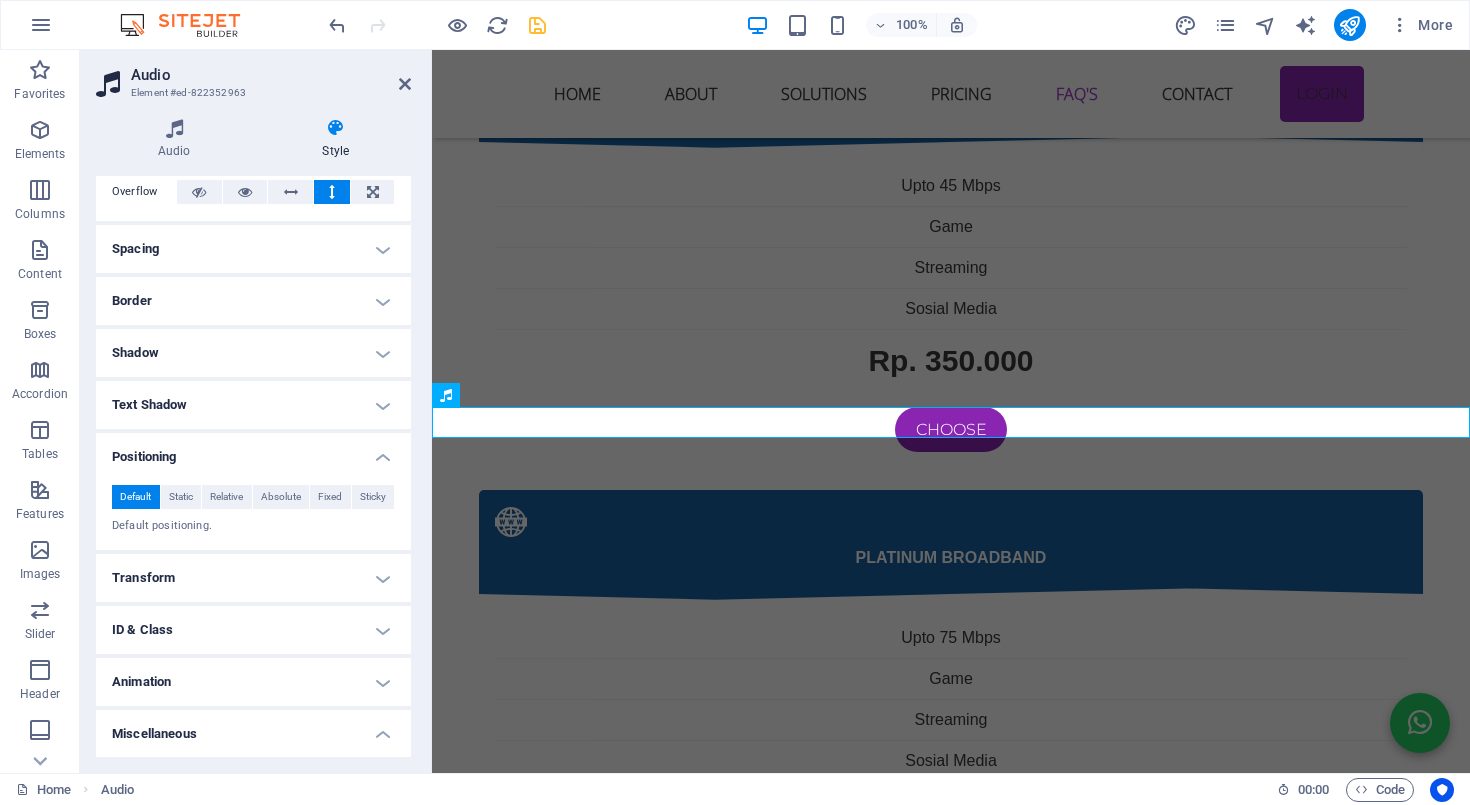 scroll, scrollTop: 242, scrollLeft: 0, axis: vertical 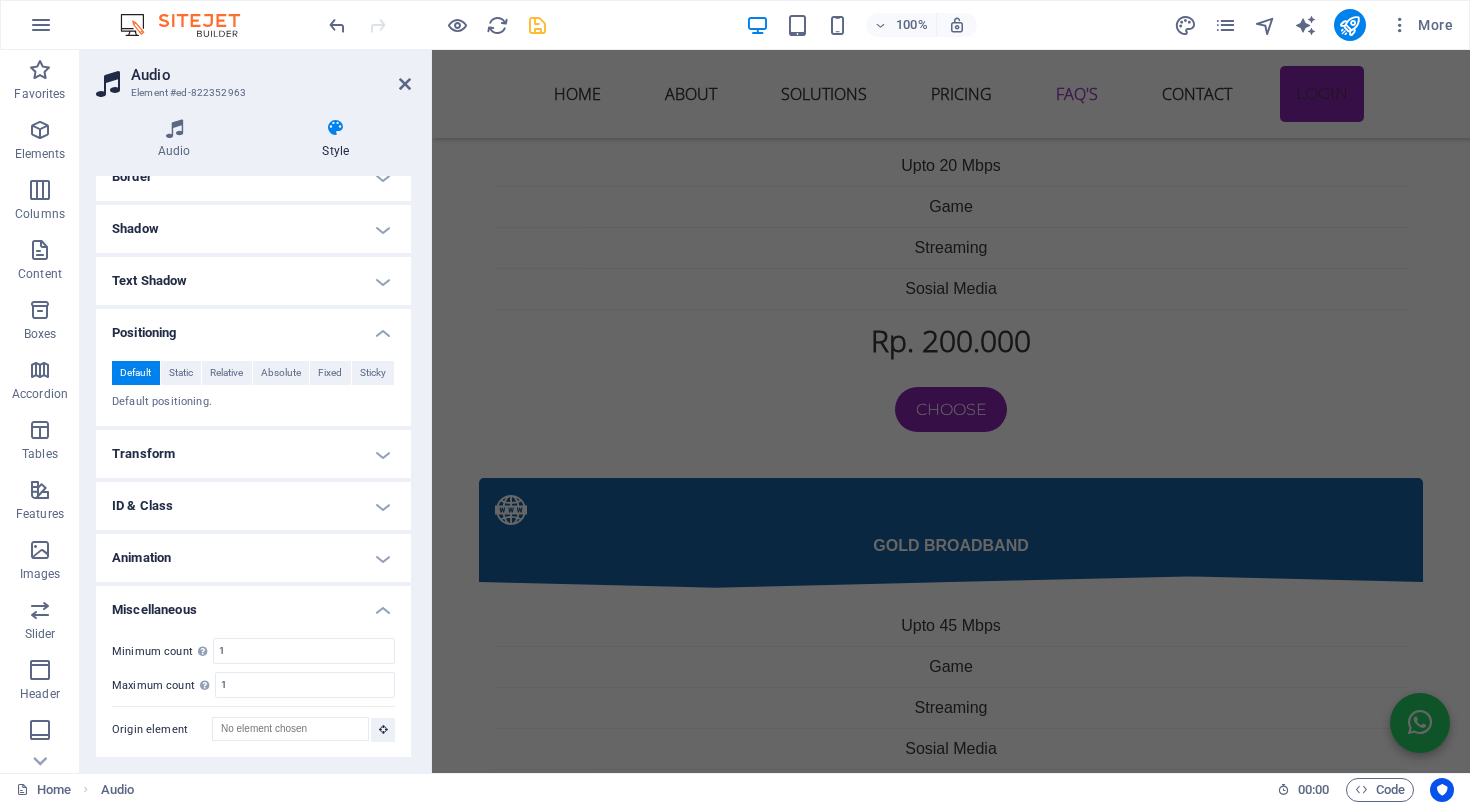 click on "Miscellaneous" at bounding box center (253, 604) 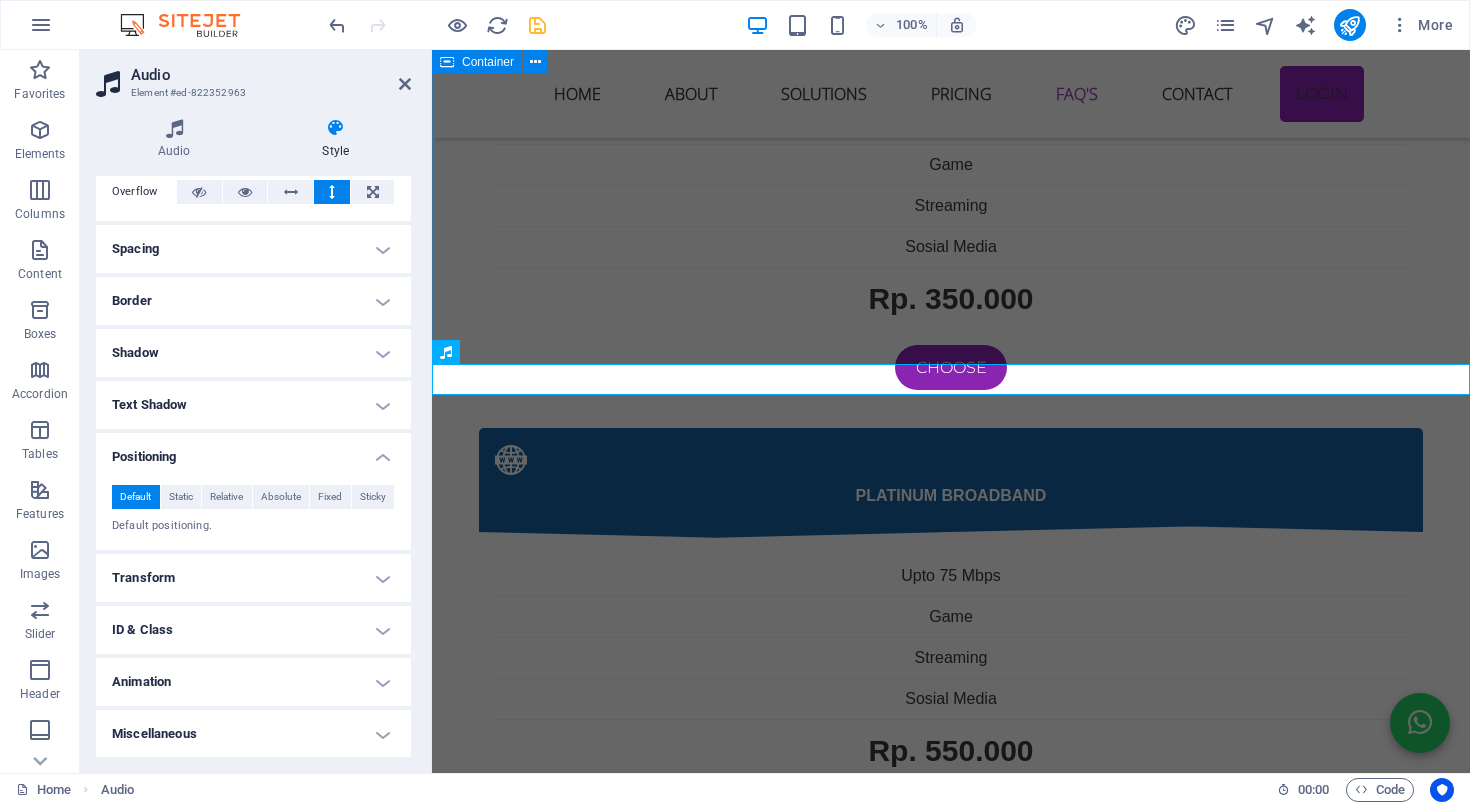 scroll, scrollTop: 6081, scrollLeft: 0, axis: vertical 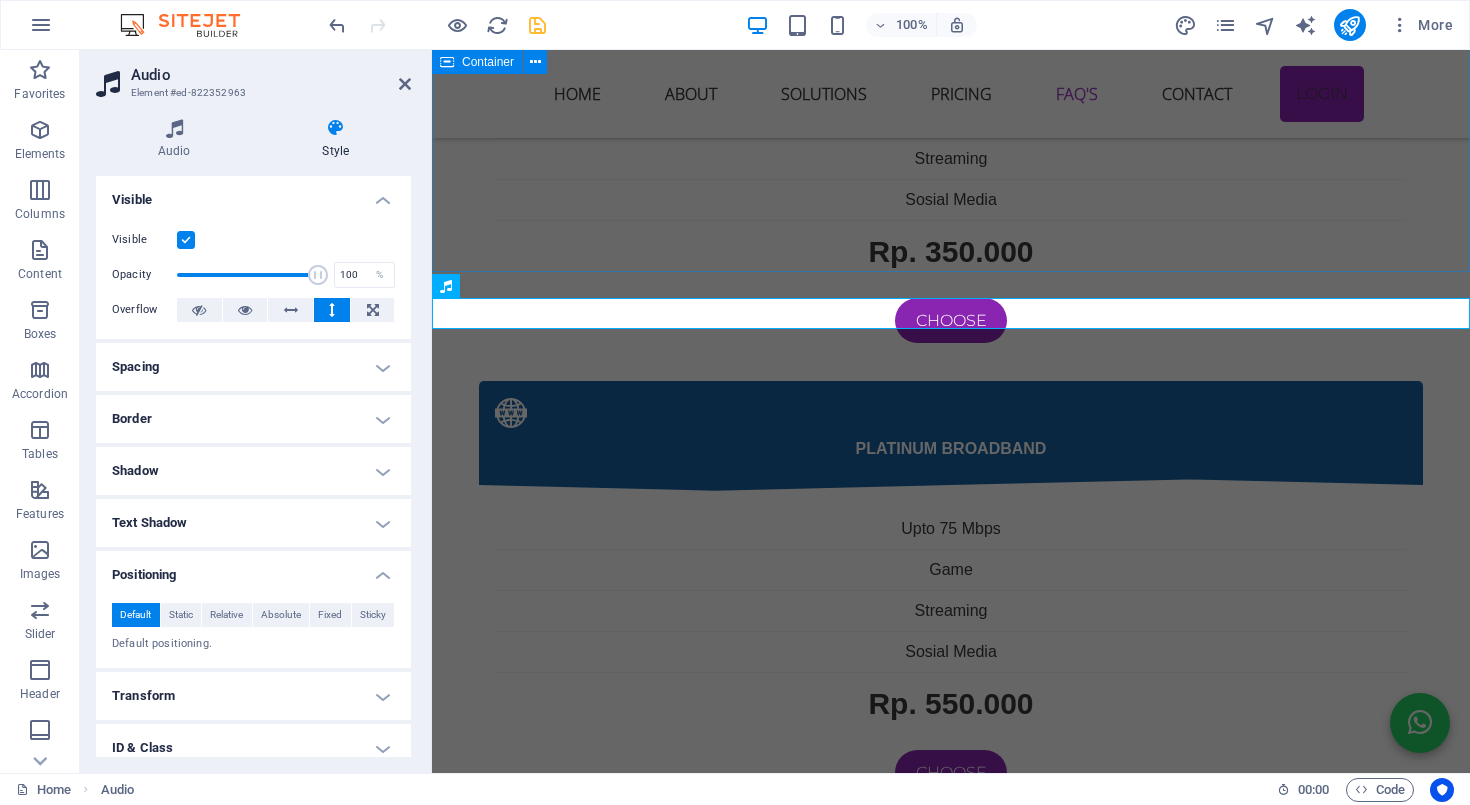 click on "kendala internet sering terjadi Jika menemui kendala internet dengan menggunakan wifi sering diskonek atau tidak mendapatkan sinyal bahkan tidak ada internet maka cara di bawah ini mungkin bisa membantu 1. Sinyal WiFi Lemah di Beberapa Ruangan Penyebab: Lokasi router terlalu jauh atau terhalang tembok tebal, perabotan besar, atau lantai bertingkat. Router bawaan ONU biasanya punya jangkauan terbatas. Solusi: ✅  Letakkan router di posisi tengah rumah dan agak tinggi. ✅ Hindari meletakkan router dekat logam, microwave, atau peralatan elektronik besar. ✅ Tambahkan WiFi extender / repeater atau gunakan Mesh WiFi system untuk jangkauan luas. ✅ Ganti router ONU bawaan ke router yang punya antena lebih kuat atau dual band (2.4GHz & 5GHz). 2. Kecepatan Internet Lambat / Tidak Stabil Penyebab: Banyak perangkat tersambung sekaligus. Interferensi dari jaringan tetangga (terutama di frekuensi 2.4GHz). Router lama atau firmware belum update. Solusi: ✅ Perbarui firmware router. Penyebab: Solusi: Penyebab: Solusi:" at bounding box center (951, 2532) 